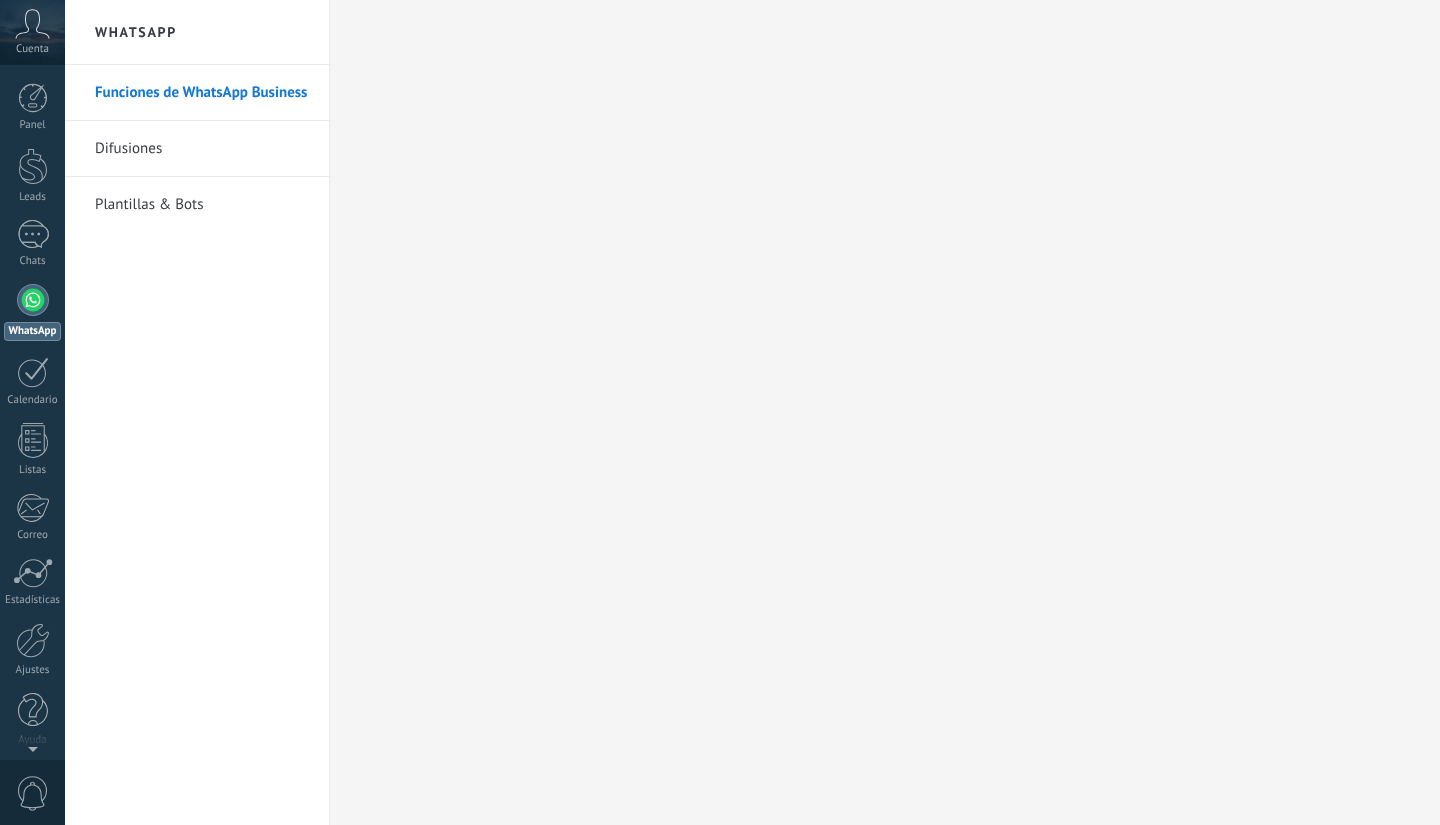 scroll, scrollTop: 0, scrollLeft: 0, axis: both 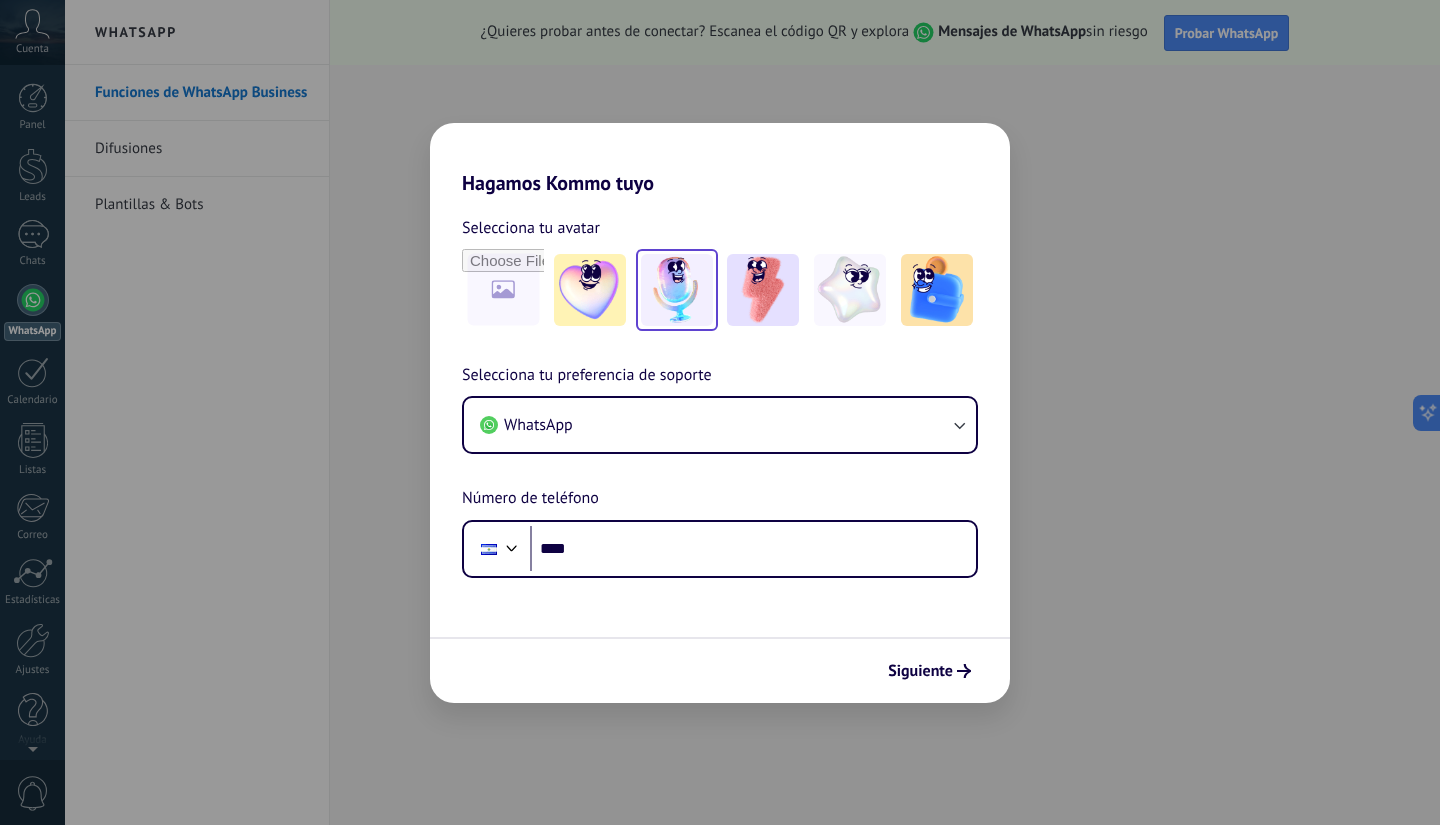 click at bounding box center [677, 290] 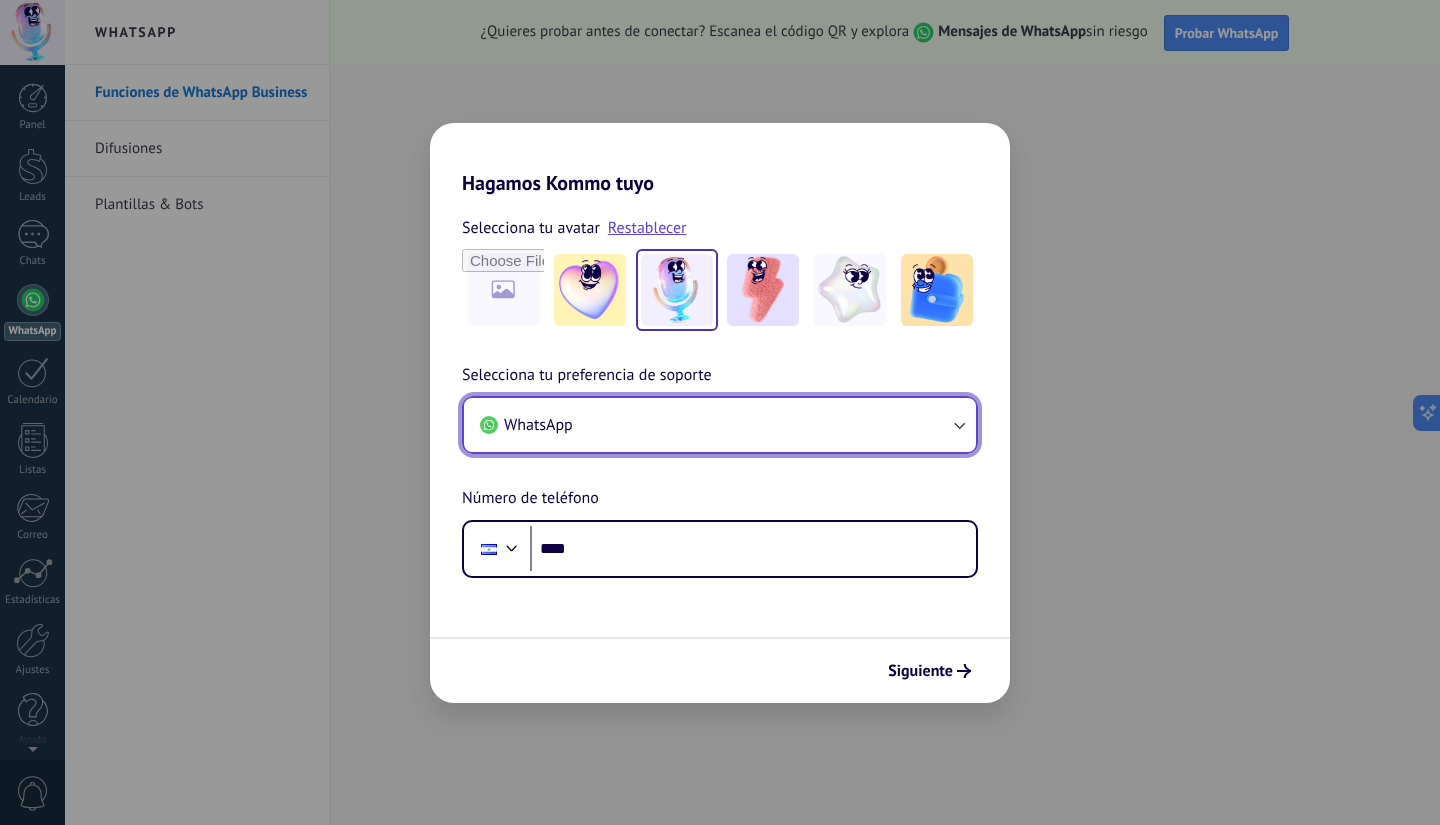 click on "WhatsApp" at bounding box center (720, 425) 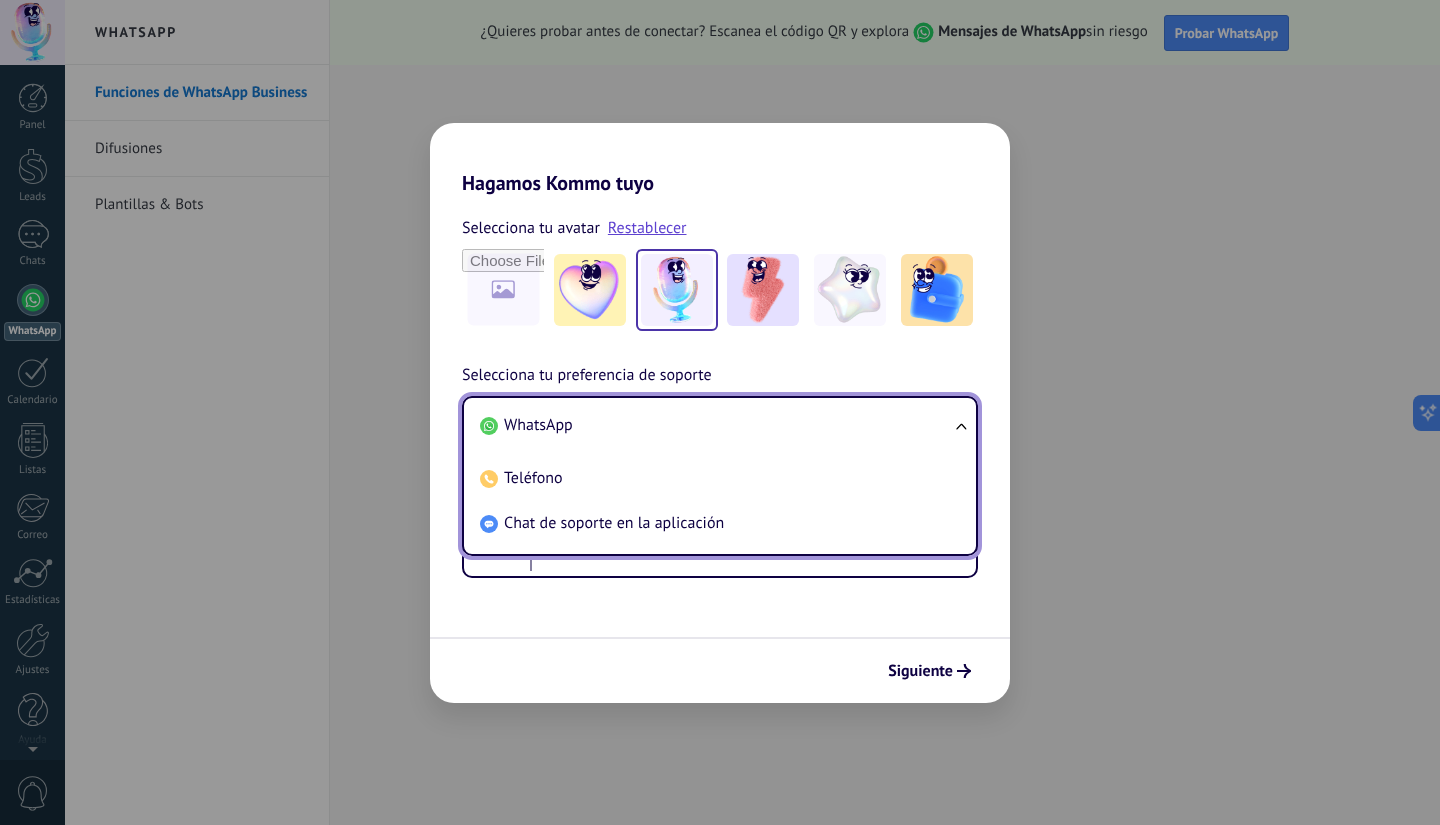 click on "Selecciona tu avatar Restablecer Selecciona tu preferencia de soporte WhatsApp WhatsApp Teléfono Chat de soporte en la aplicación Número de teléfono Phone **** Siguiente" at bounding box center (720, 449) 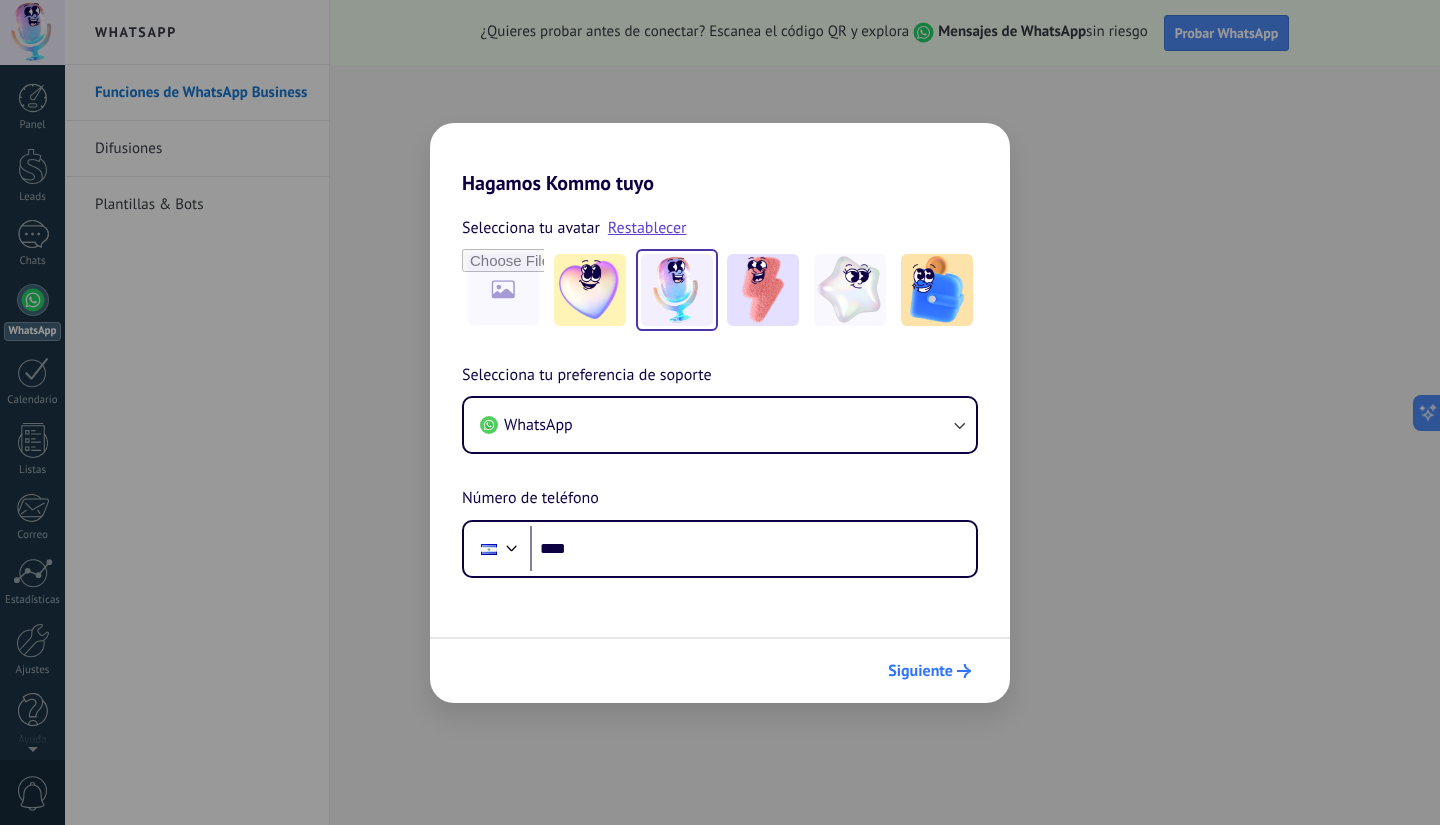 click on "Siguiente" at bounding box center (929, 671) 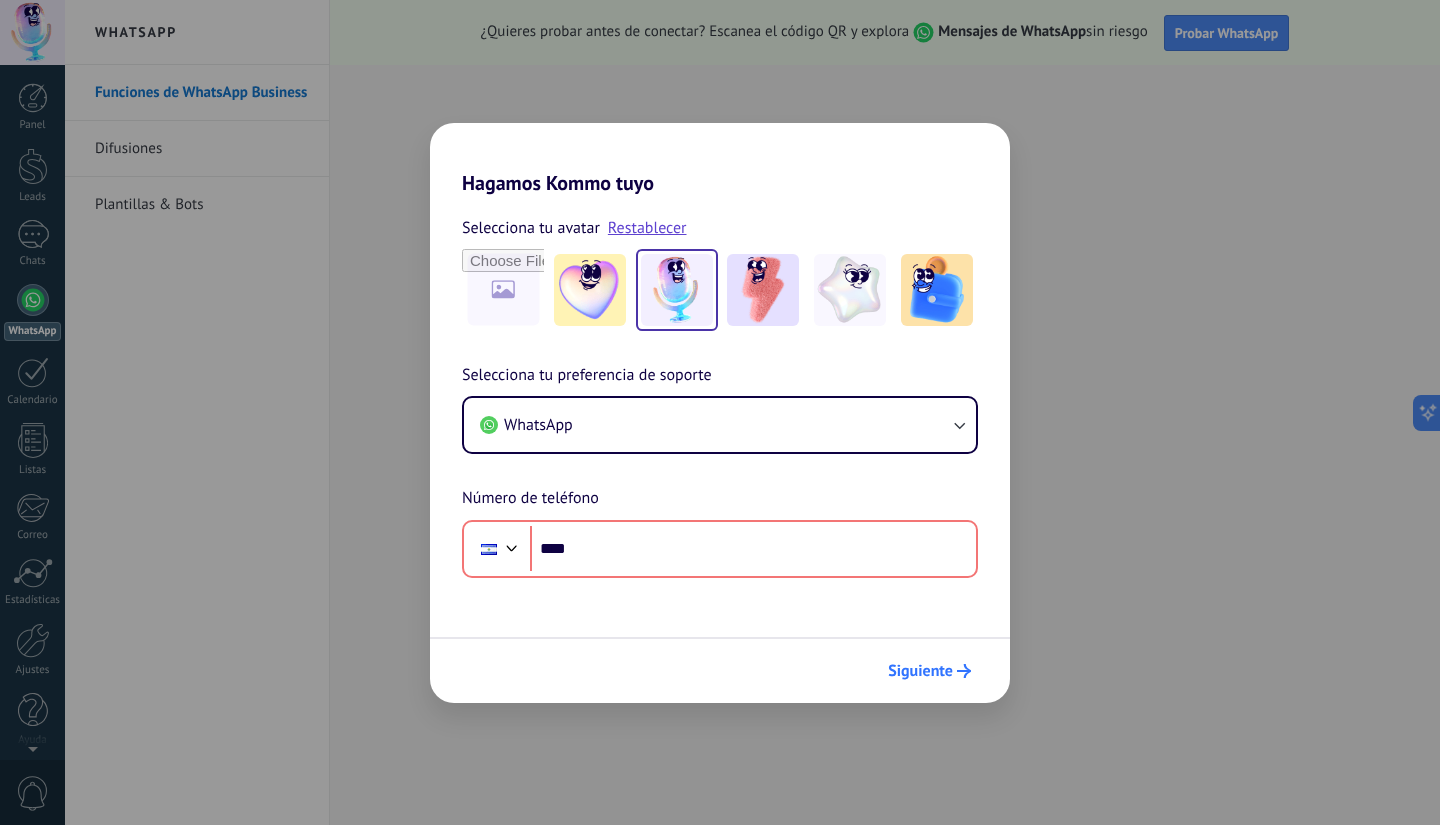 click on "Siguiente" at bounding box center (929, 671) 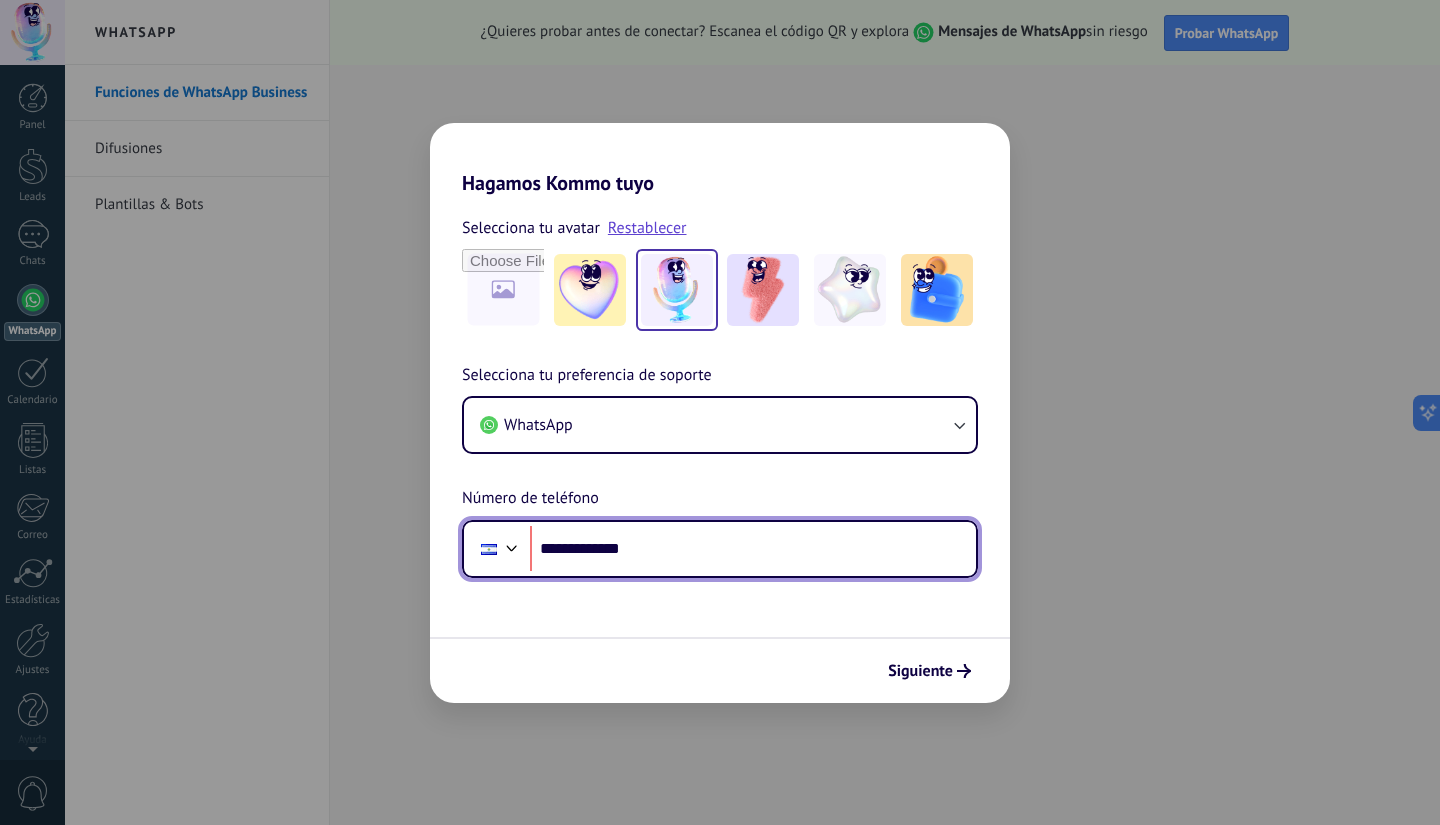type on "**********" 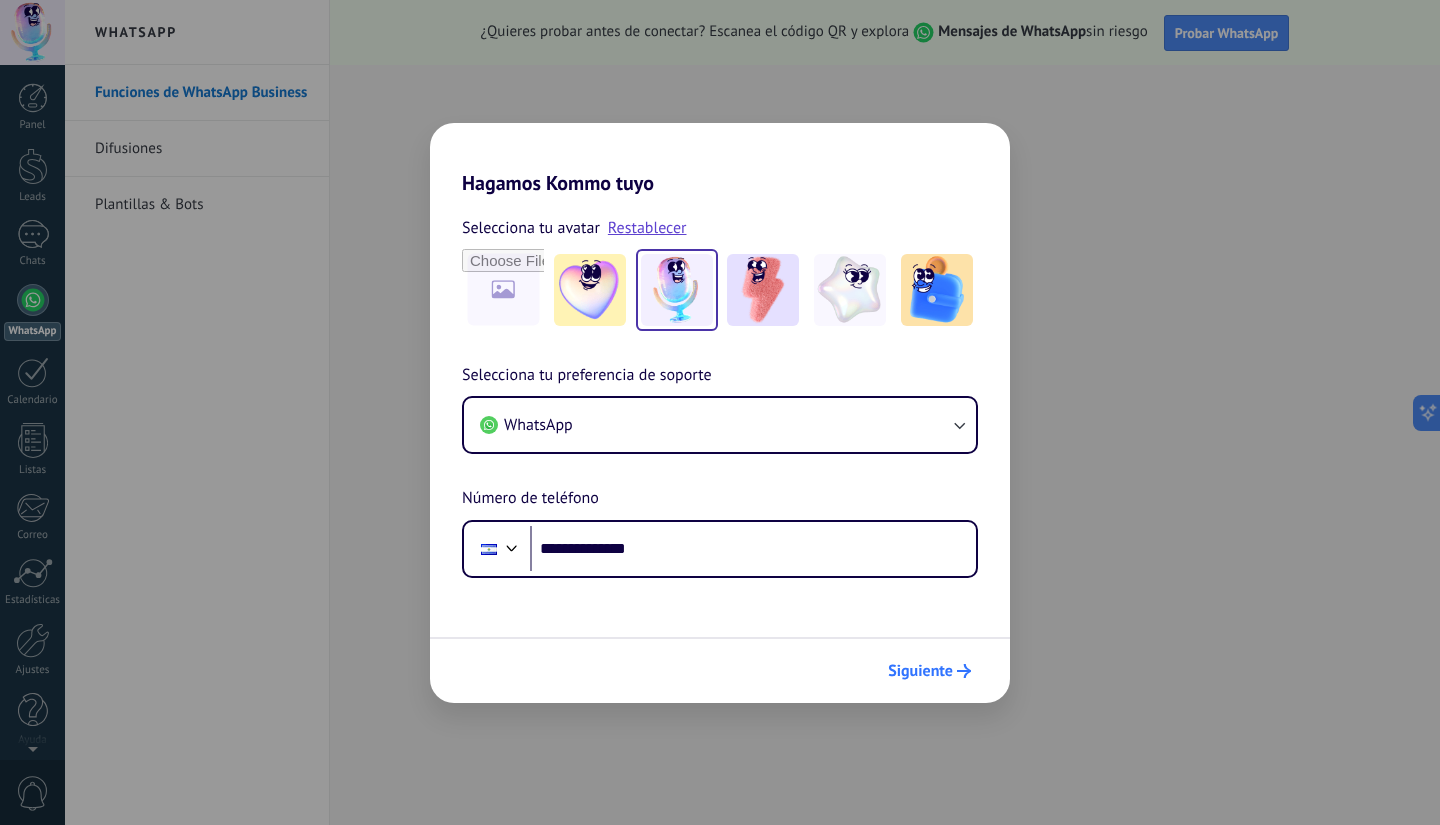 click on "Siguiente" at bounding box center [920, 671] 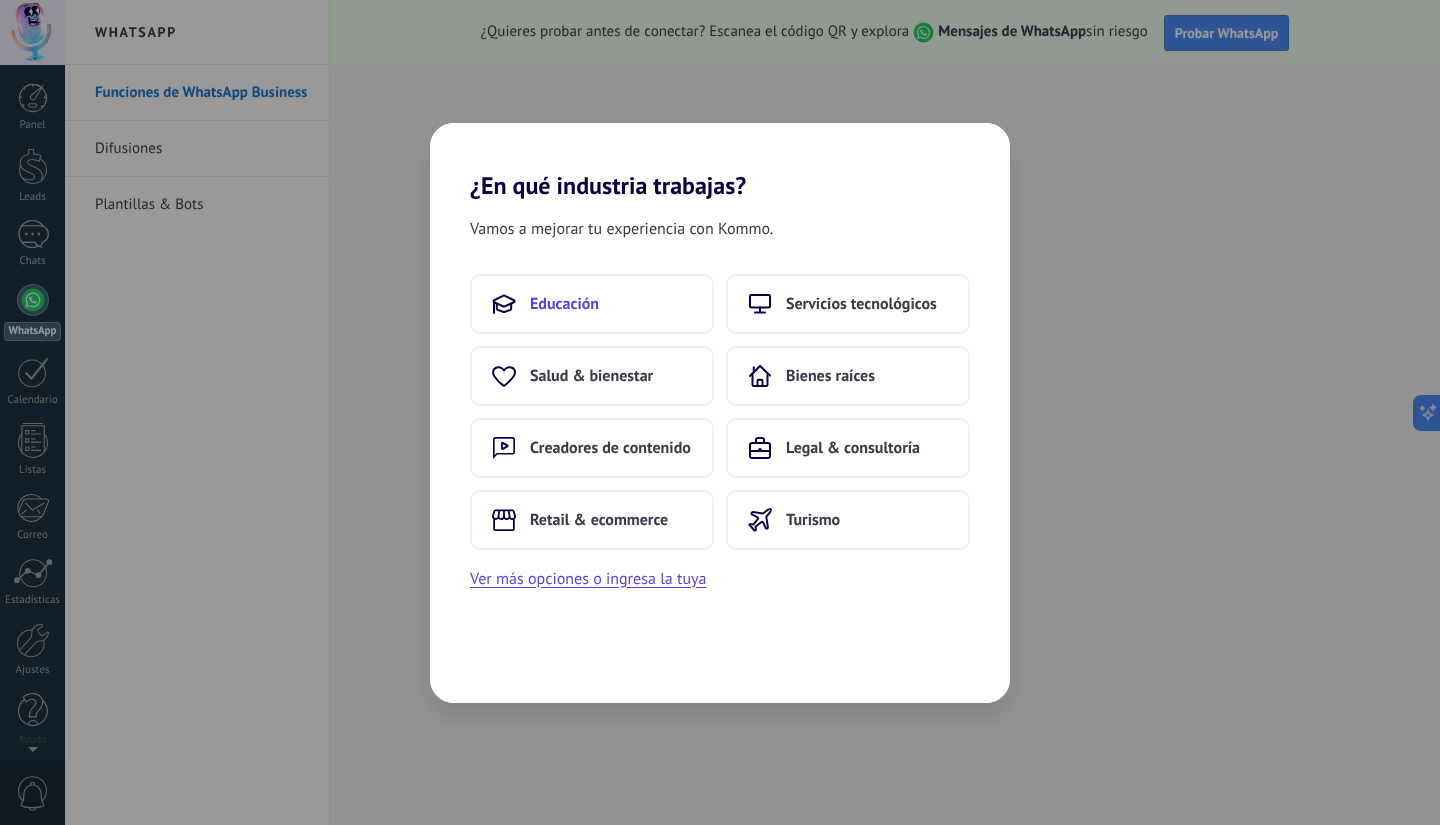 click on "Educación" at bounding box center (564, 304) 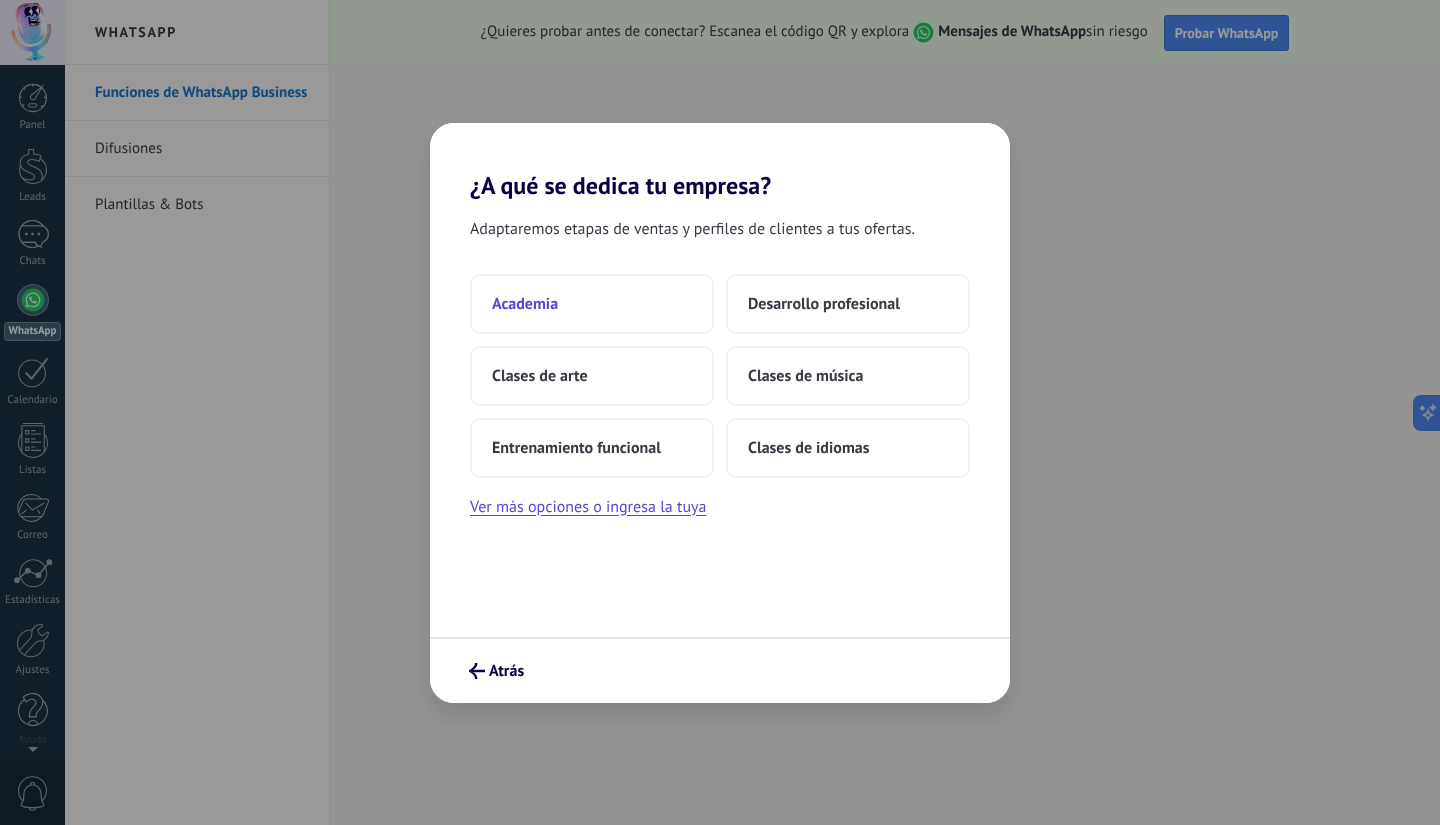 click on "Academia" at bounding box center [592, 304] 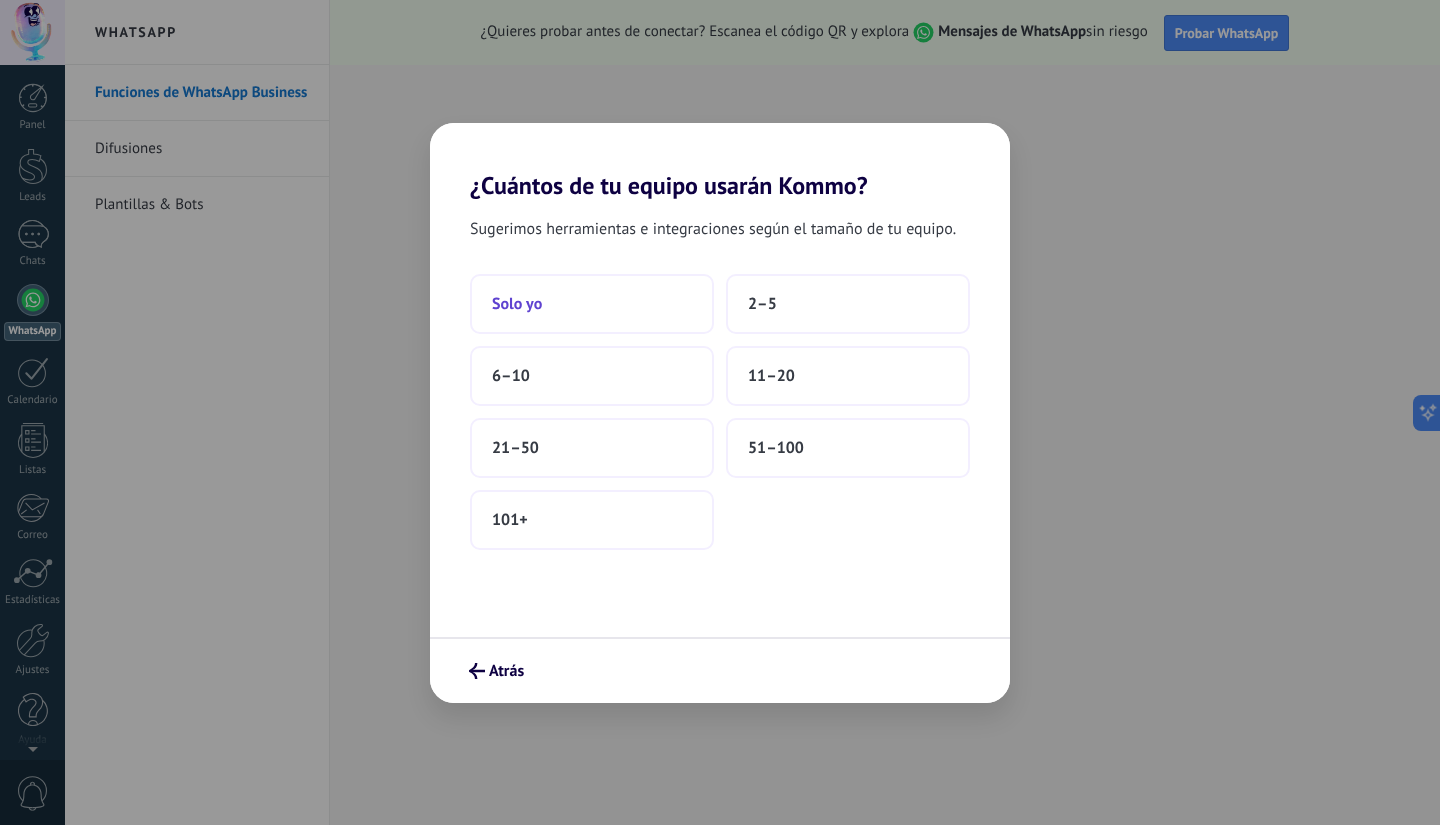 click on "Solo yo" at bounding box center (592, 304) 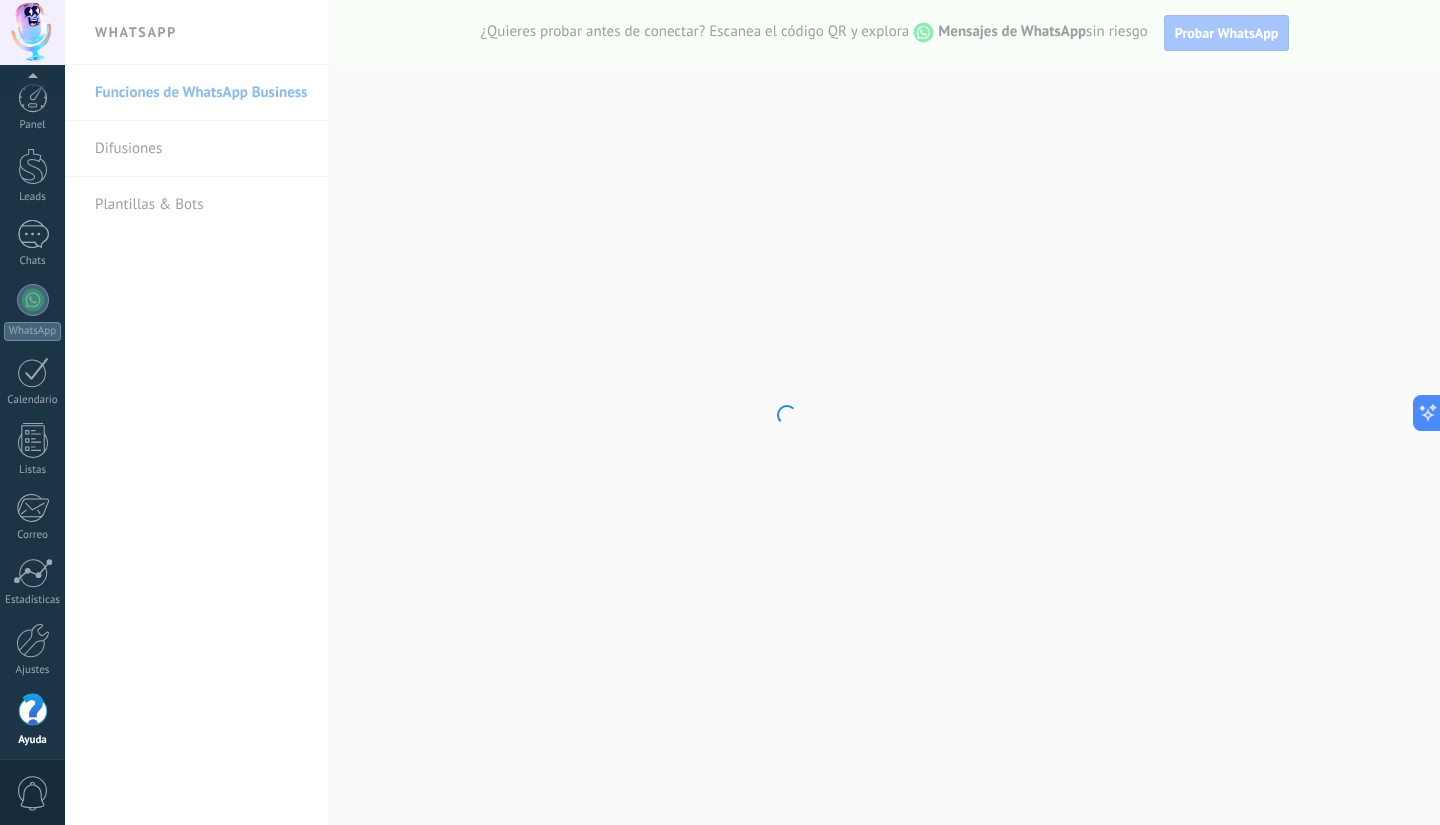 scroll, scrollTop: 6, scrollLeft: 0, axis: vertical 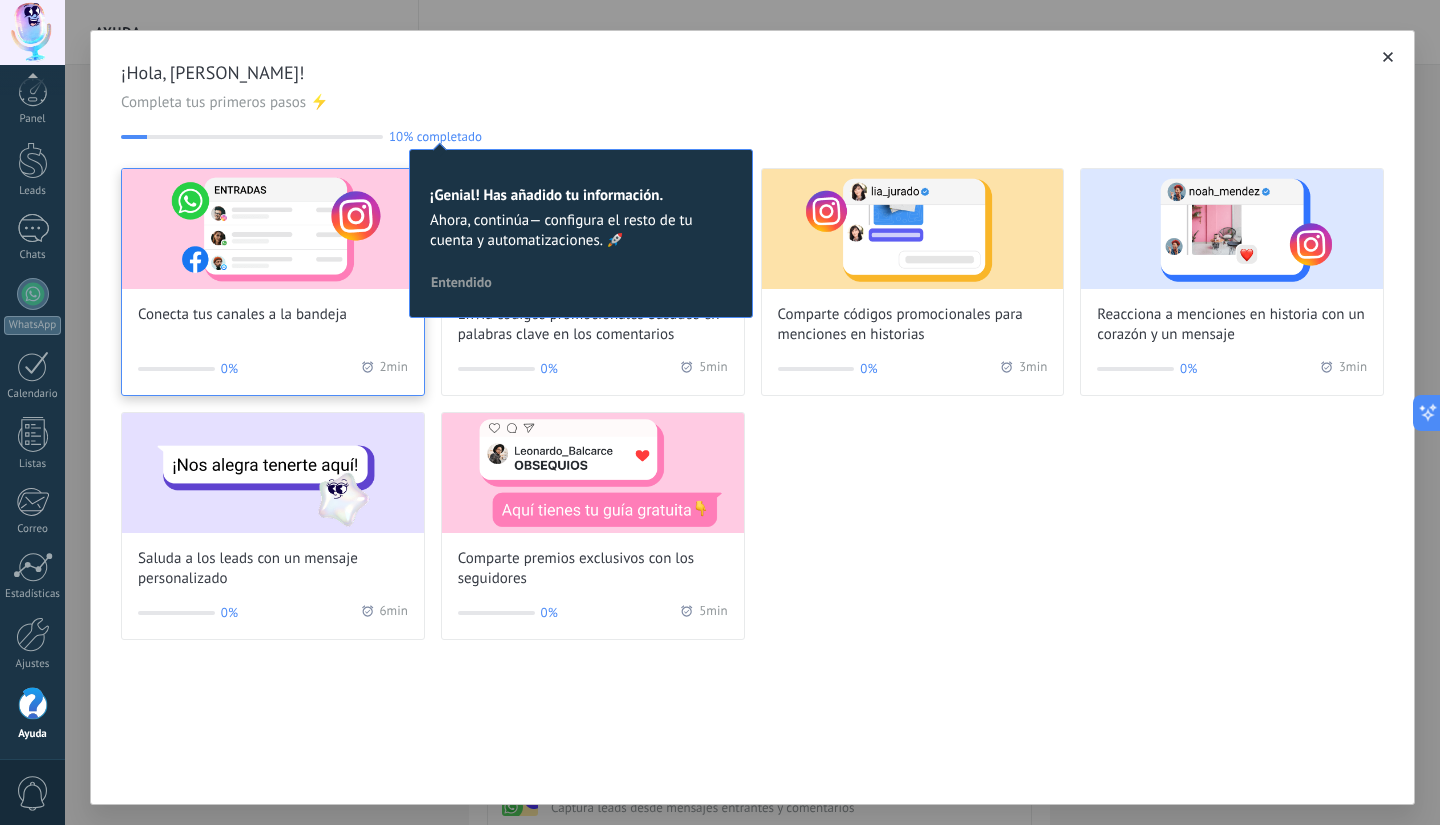 click at bounding box center [273, 229] 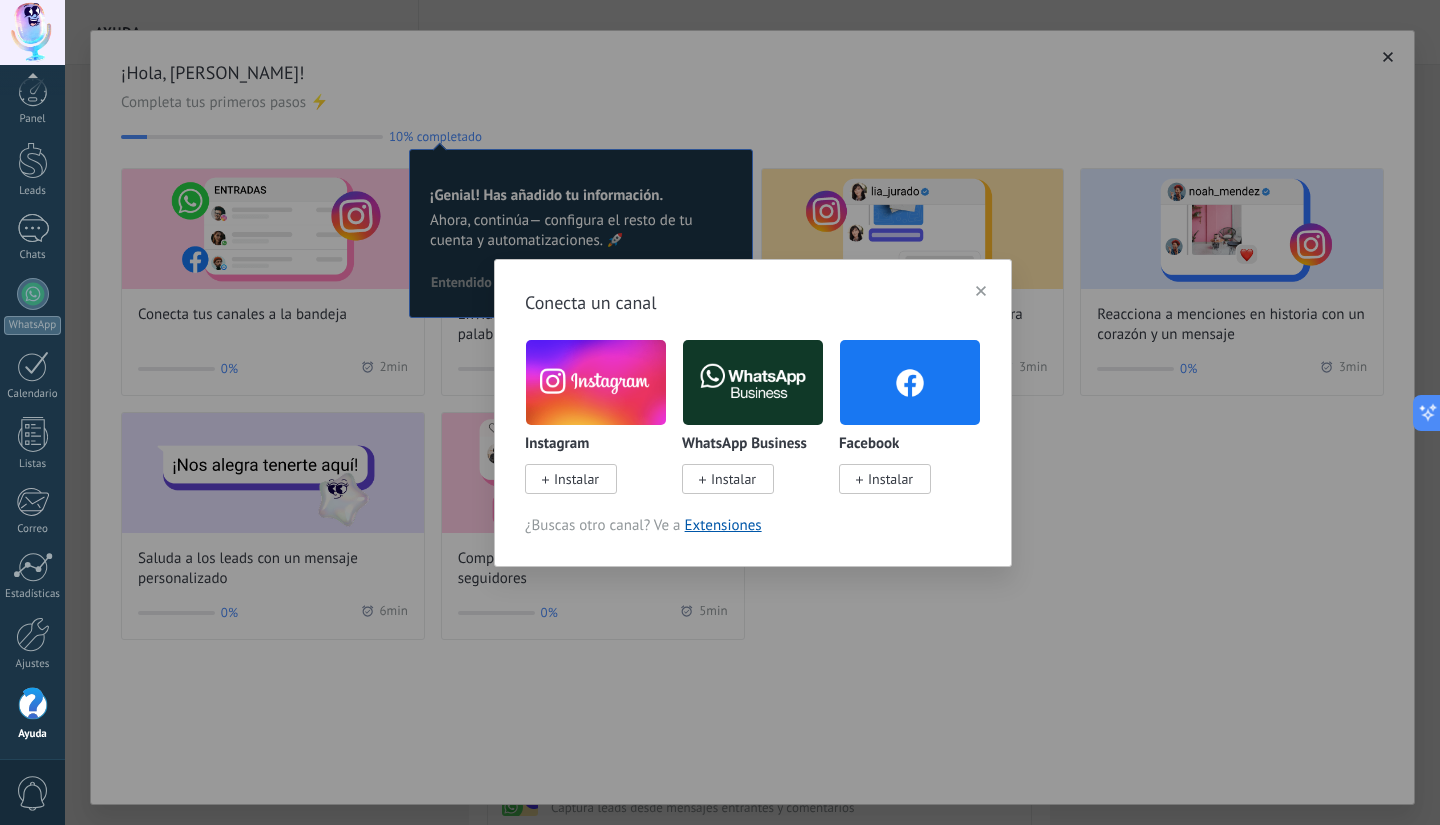 click at bounding box center (596, 382) 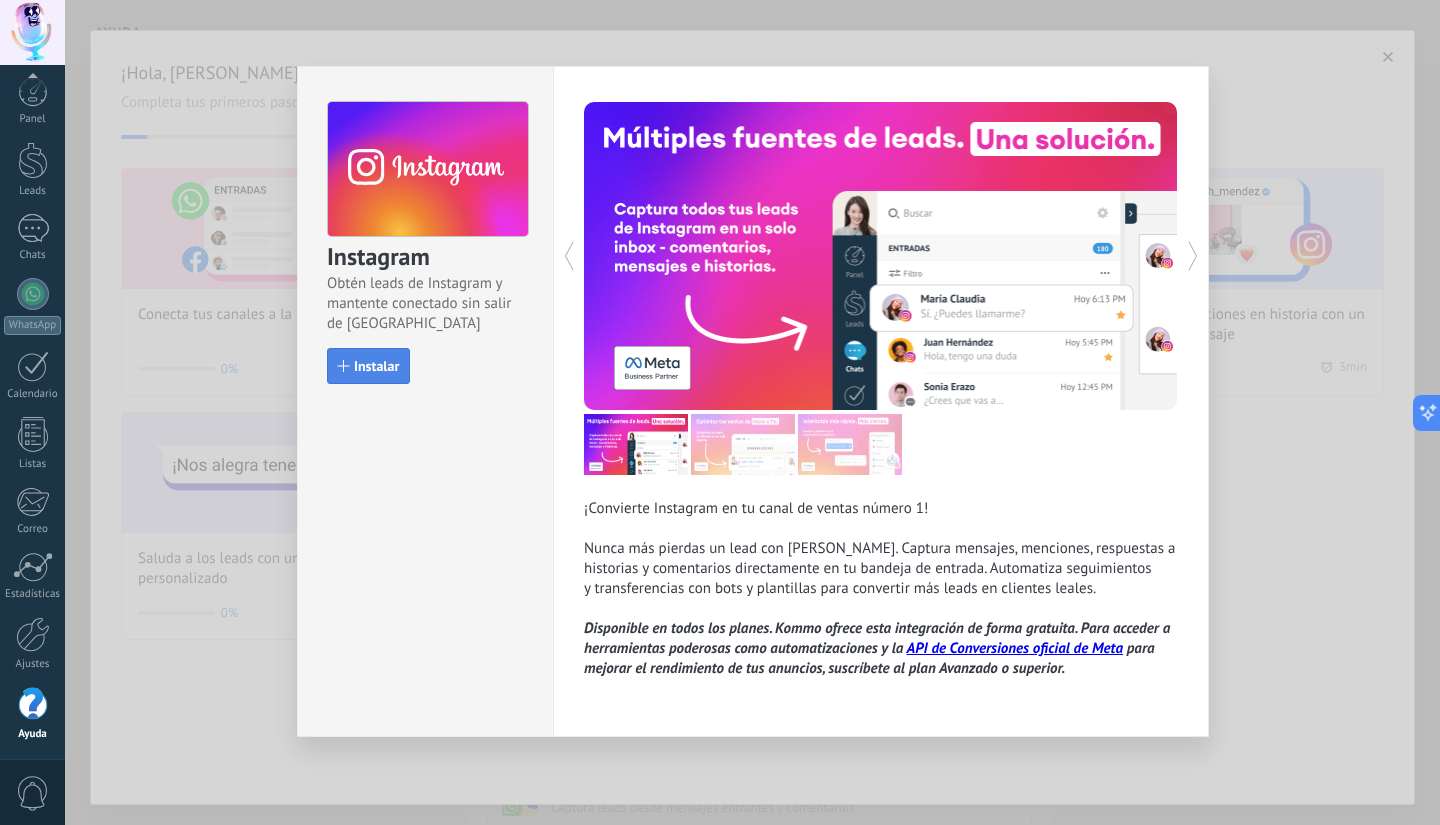 click on "Instalar" at bounding box center [376, 366] 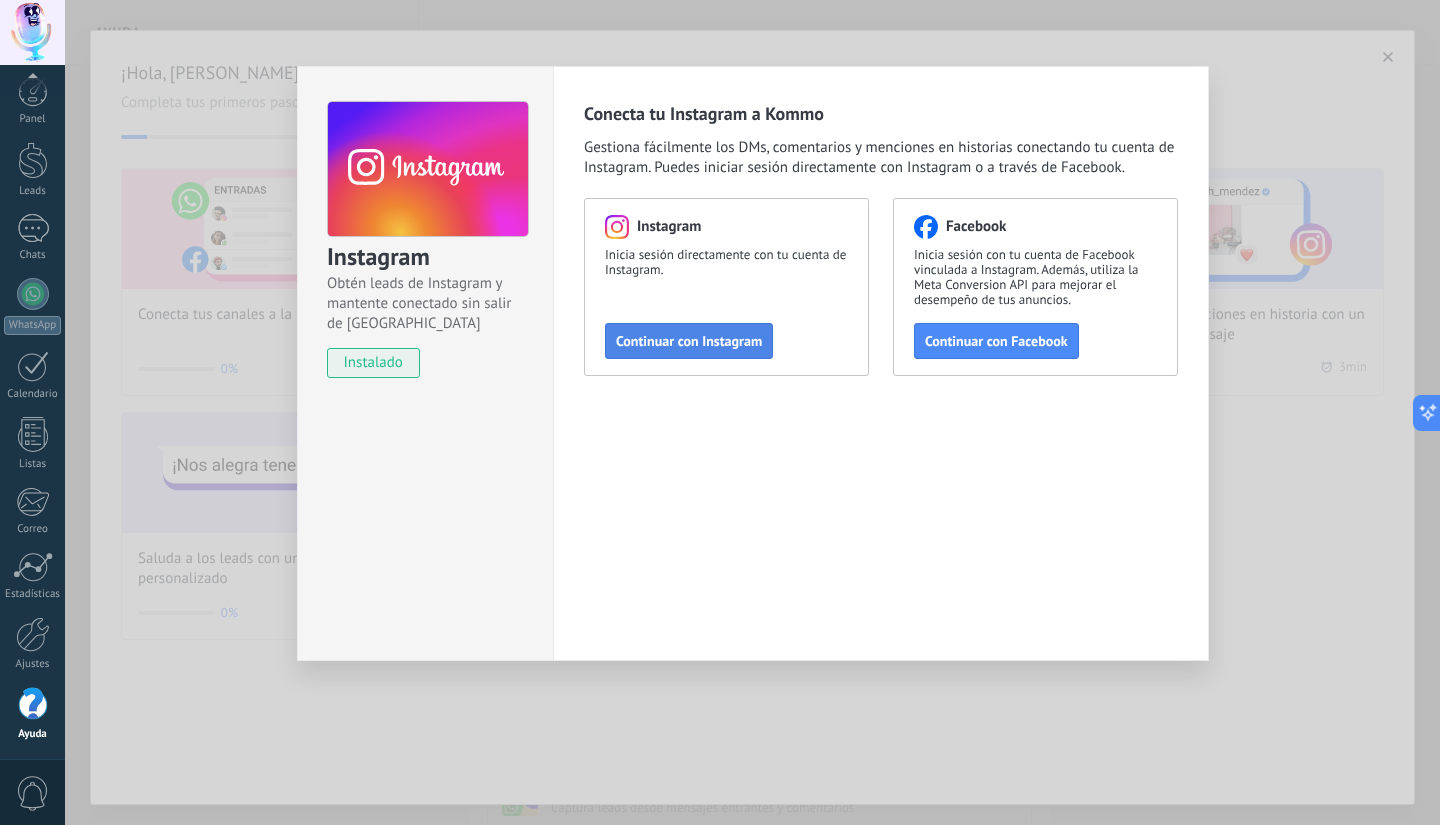 click on "Continuar con Instagram" at bounding box center [689, 341] 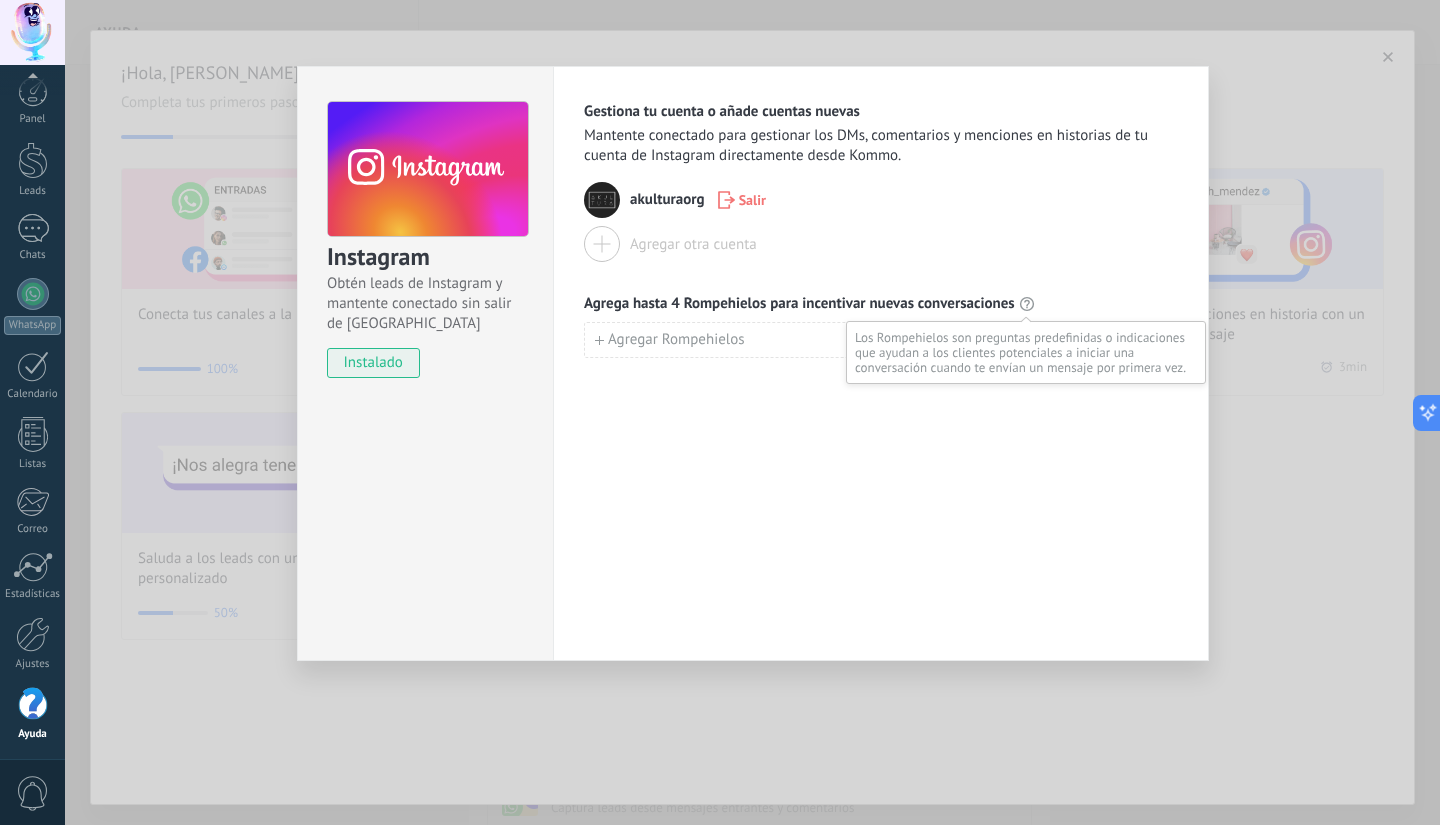 click 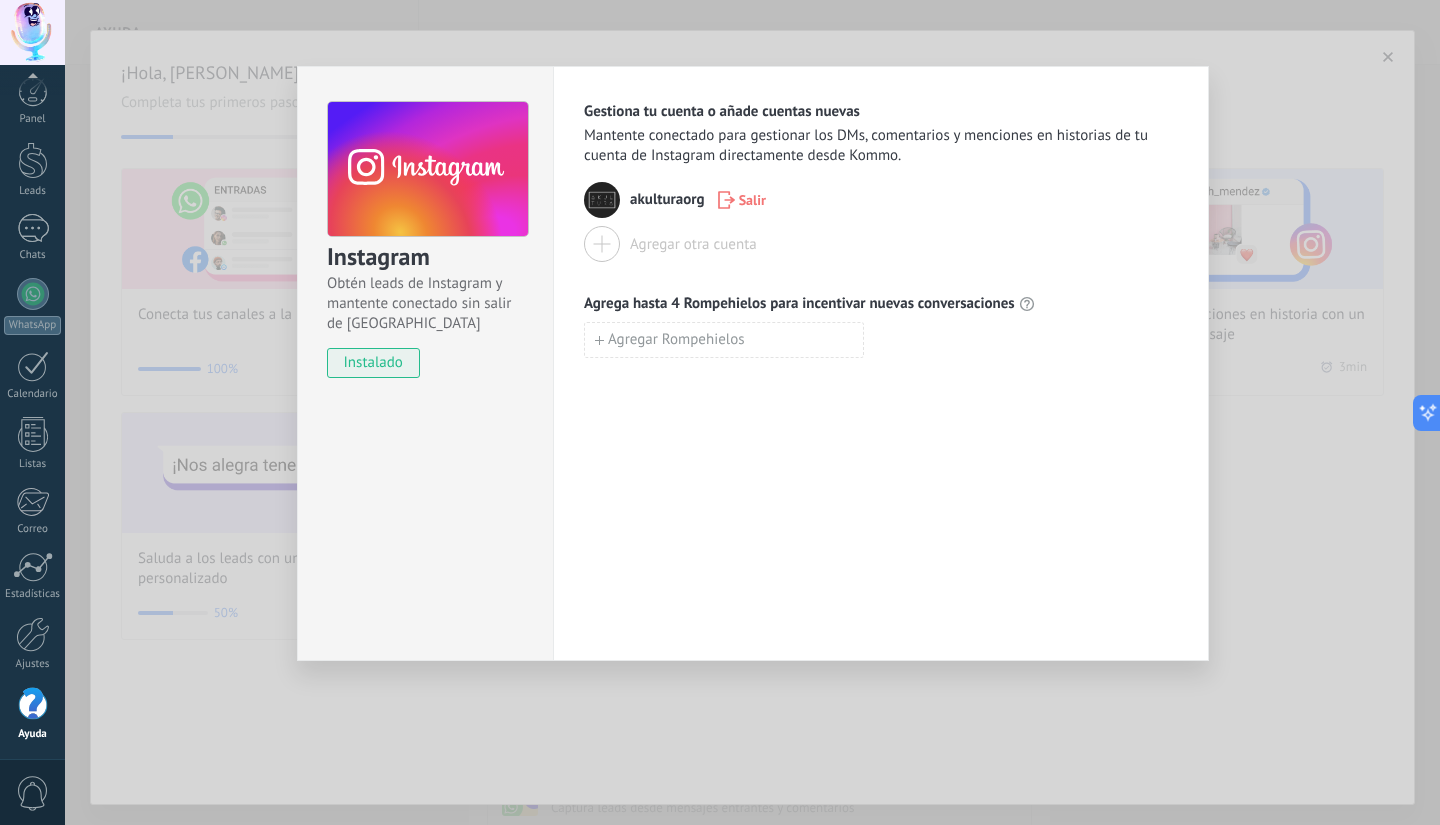 click on "Instagram Obtén leads de Instagram y mantente conectado sin salir de Kommo instalado Gestiona tu cuenta o añade cuentas nuevas Mantente conectado para gestionar los DMs, comentarios y menciones en historias de tu cuenta de Instagram directamente desde Kommo. akulturaorg Salir Agregar otra cuenta Agrega hasta 4 Rompehielos para incentivar nuevas conversaciones Agregar Rompehielos" at bounding box center [752, 412] 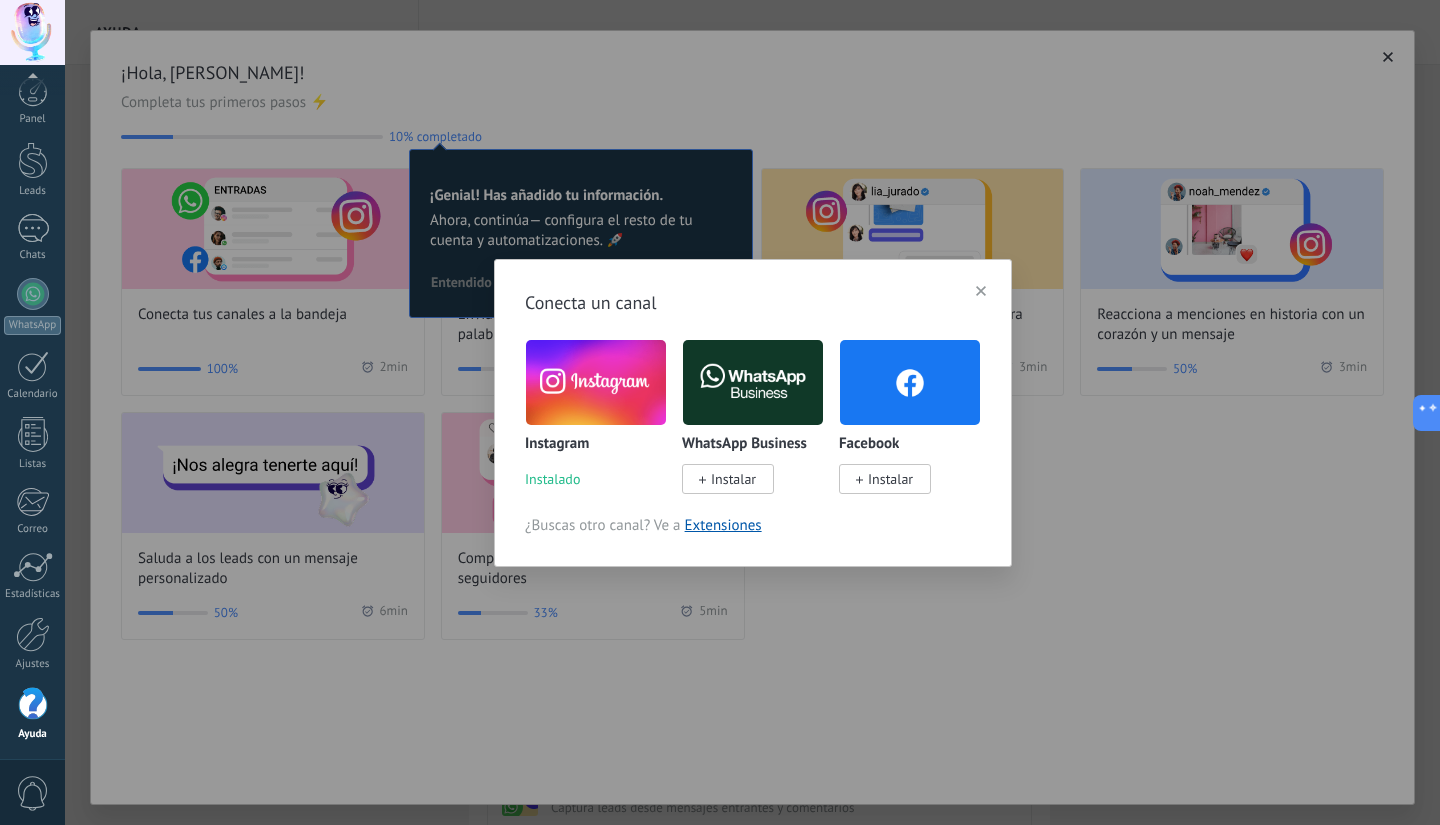 click 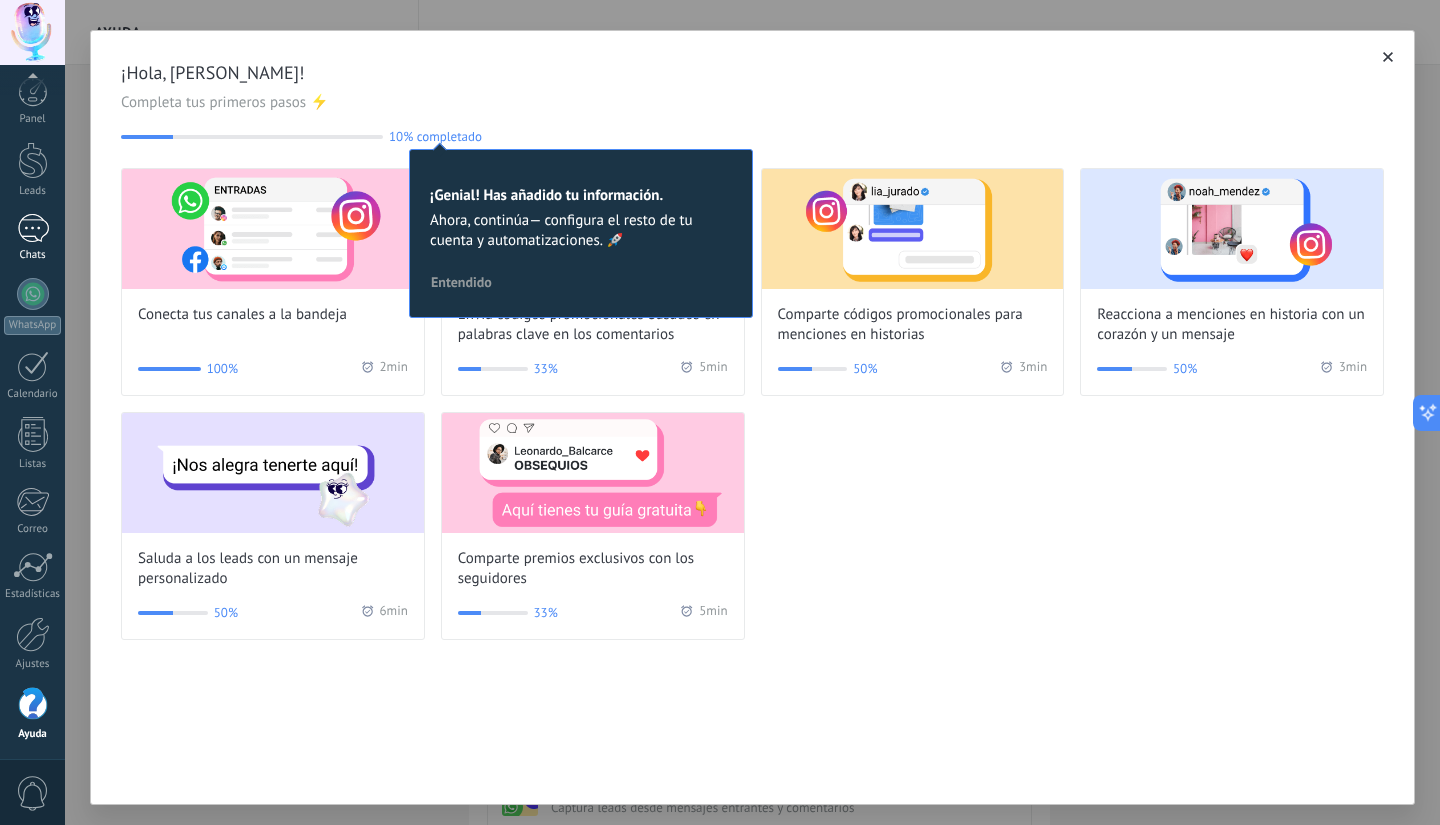 click at bounding box center (33, 228) 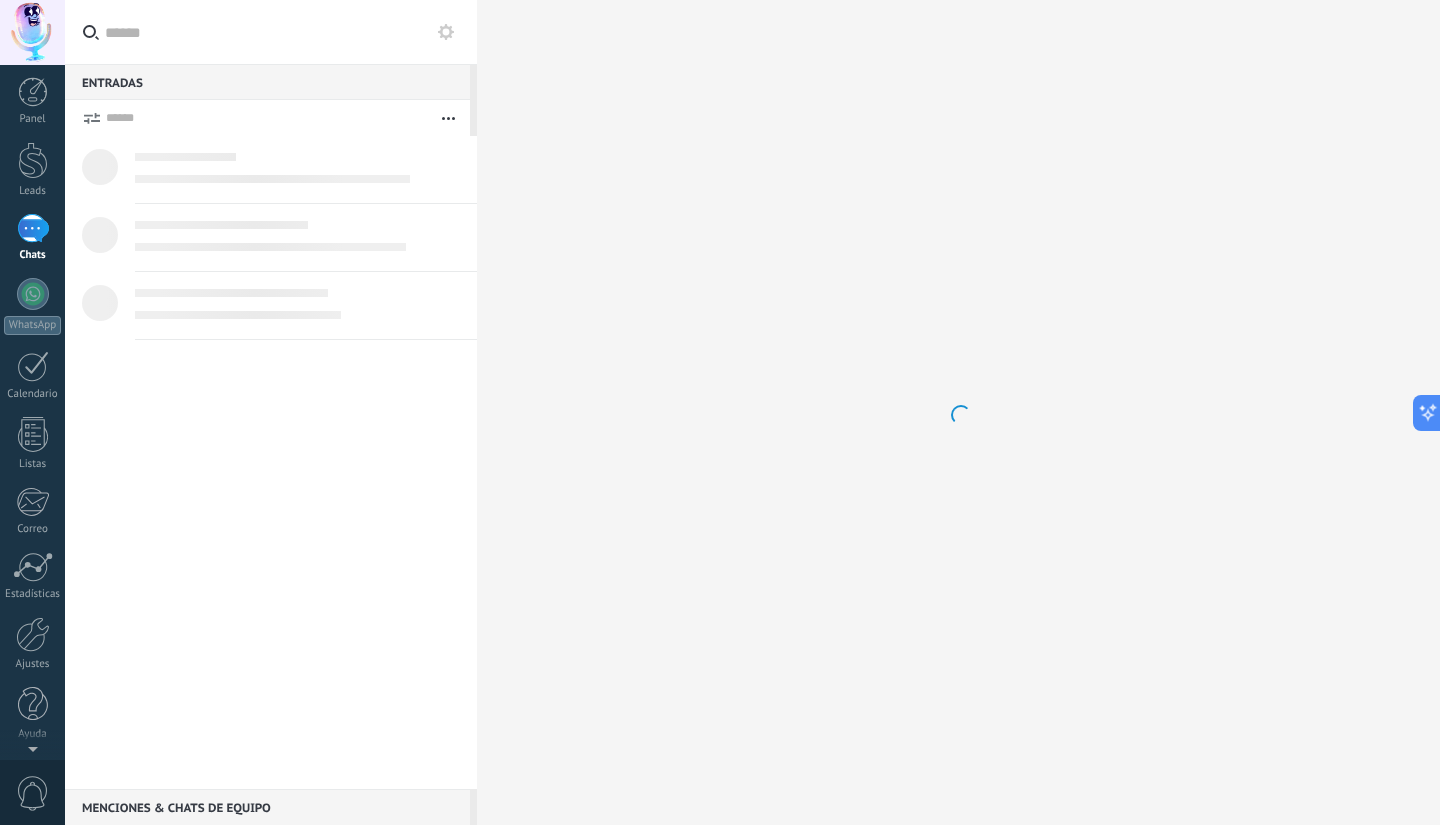 scroll, scrollTop: 0, scrollLeft: 0, axis: both 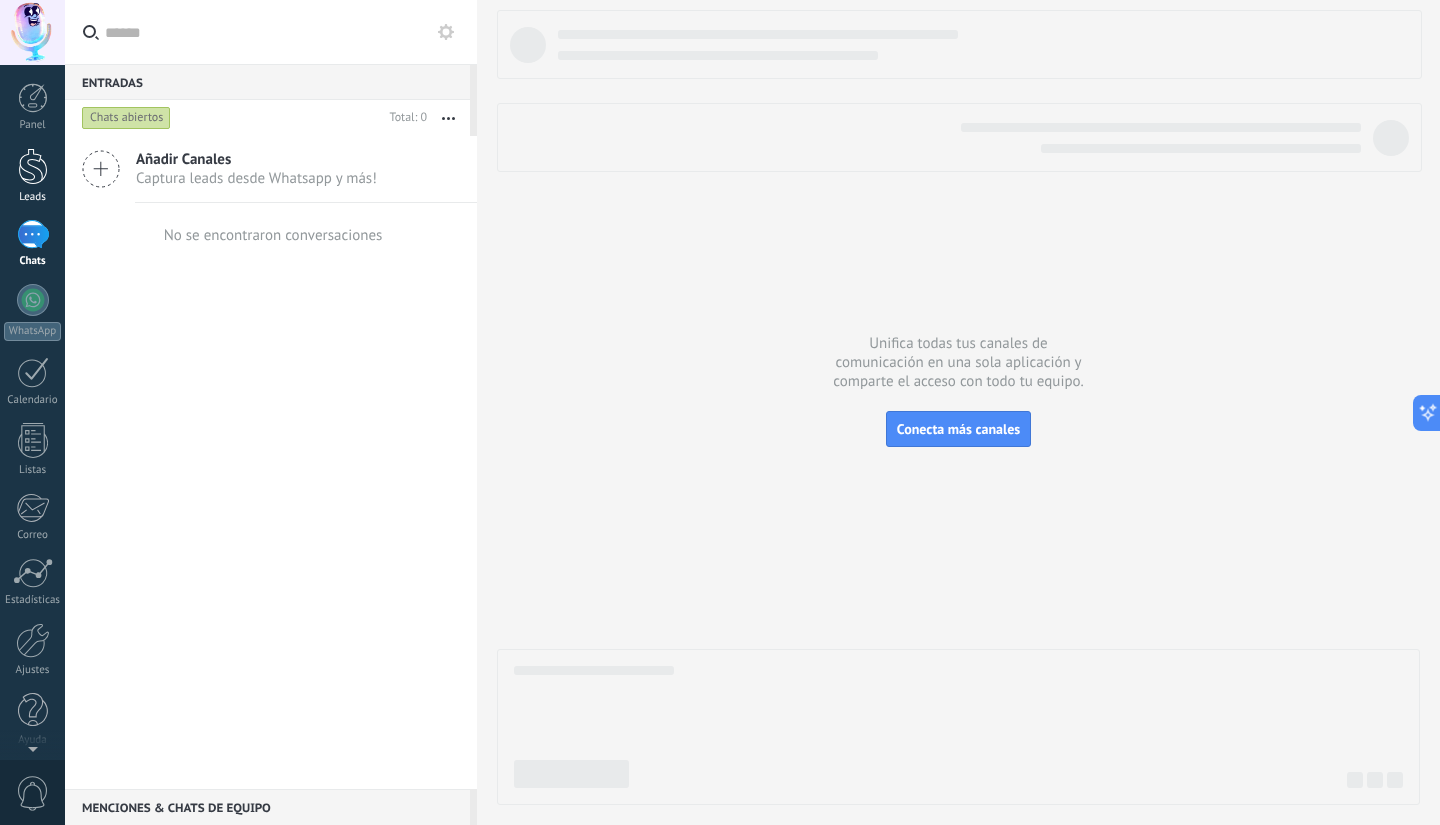 click on "Leads" at bounding box center (32, 176) 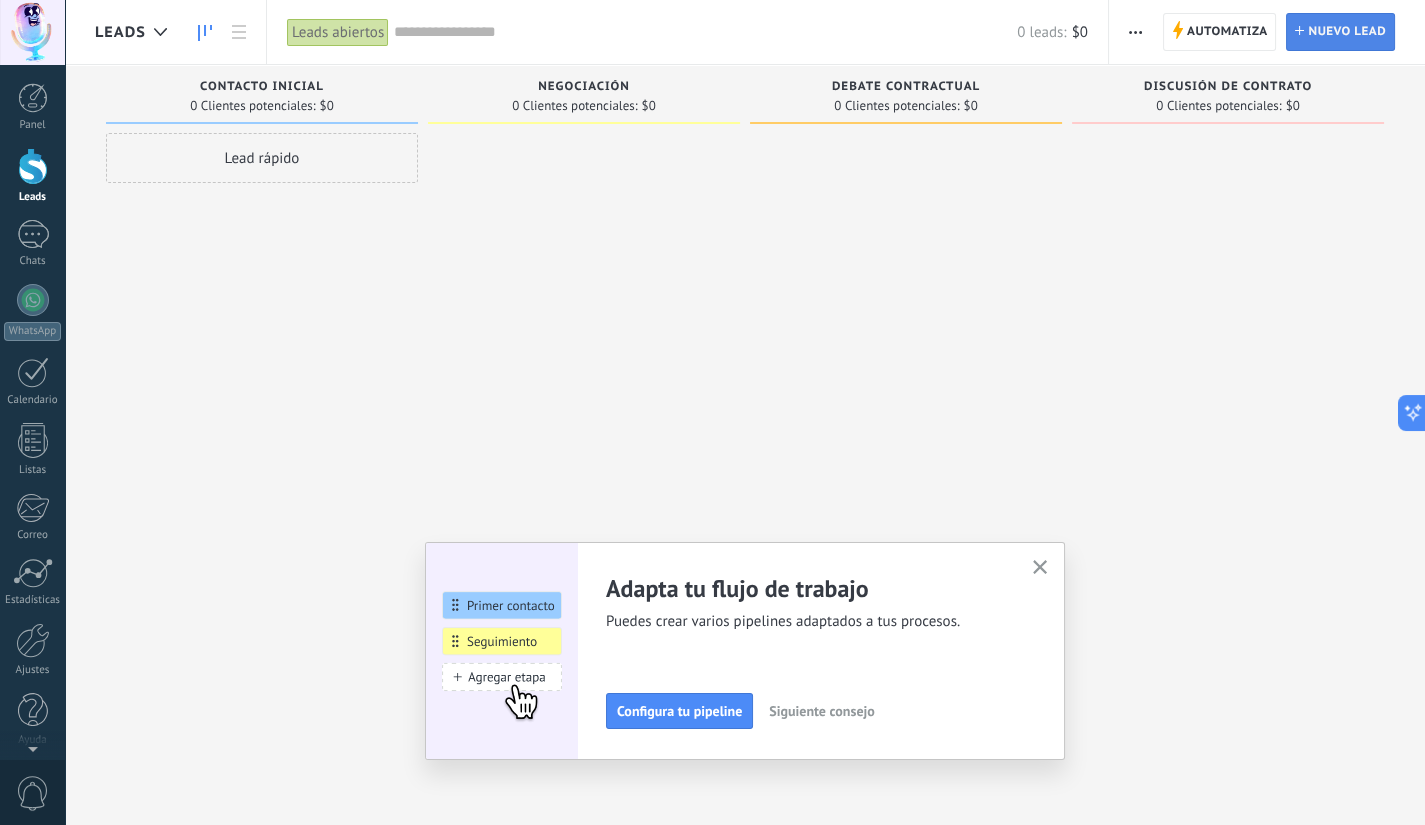 click on "Nuevo lead" at bounding box center (1347, 32) 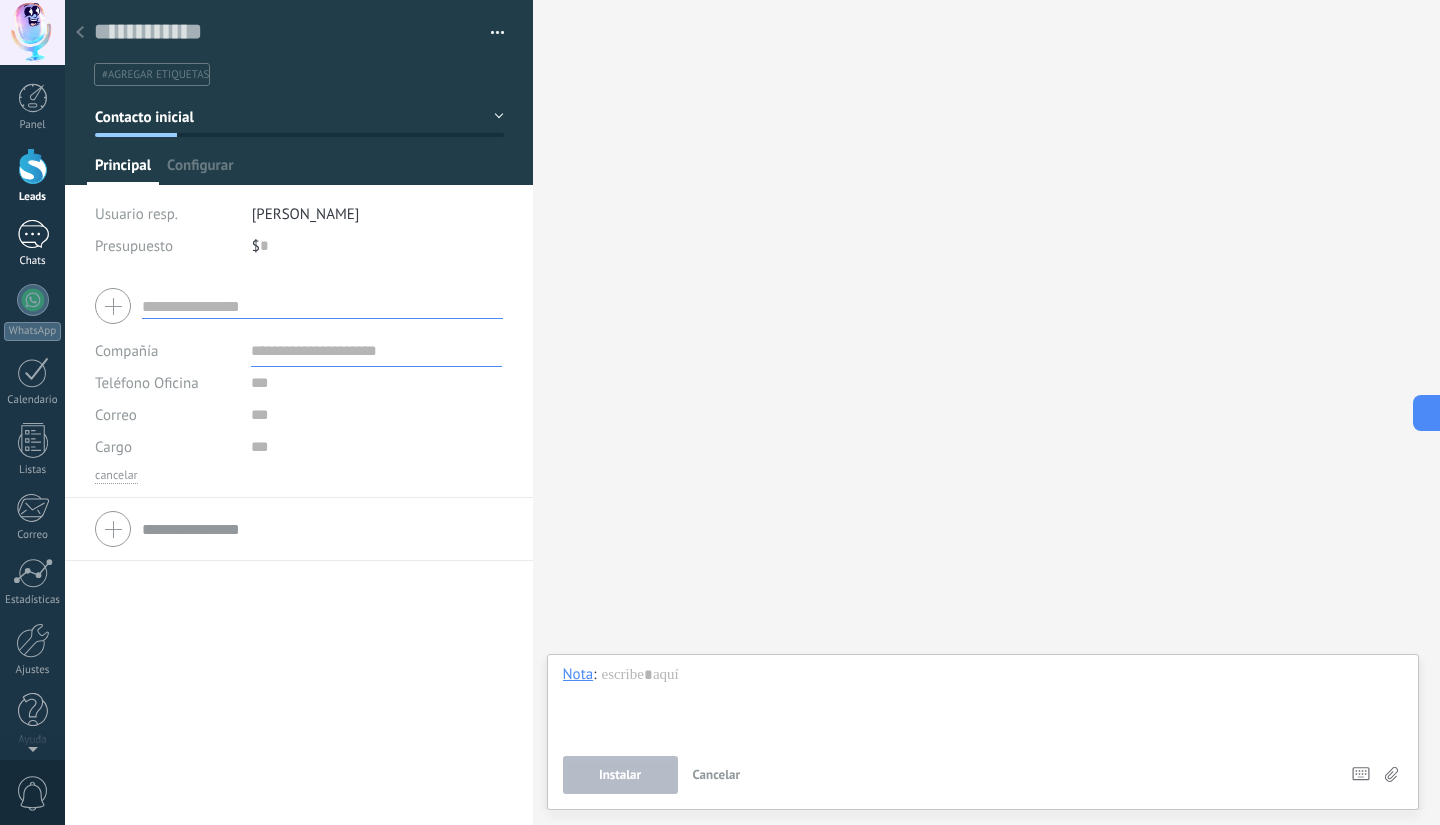 click at bounding box center (33, 234) 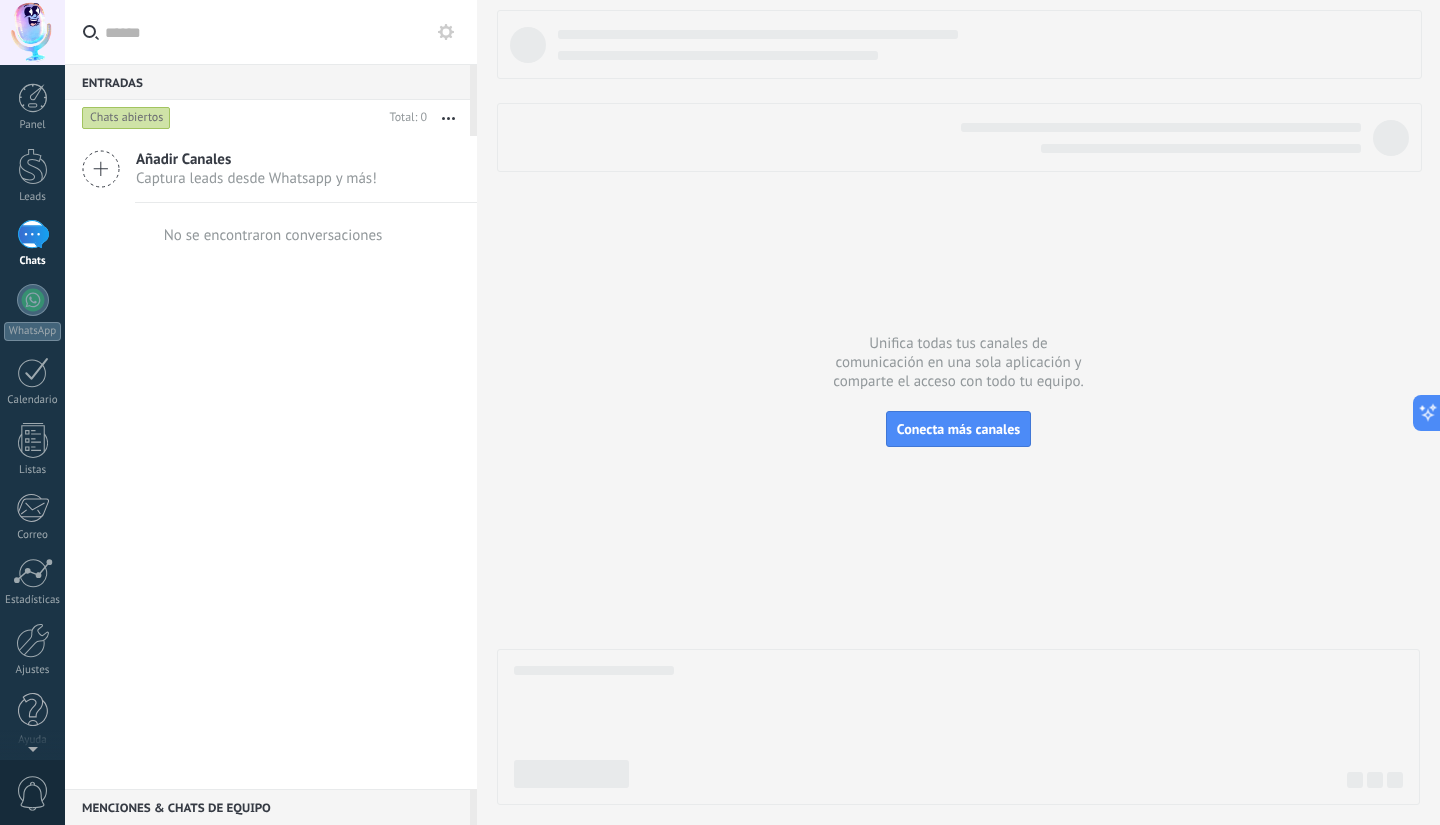 click 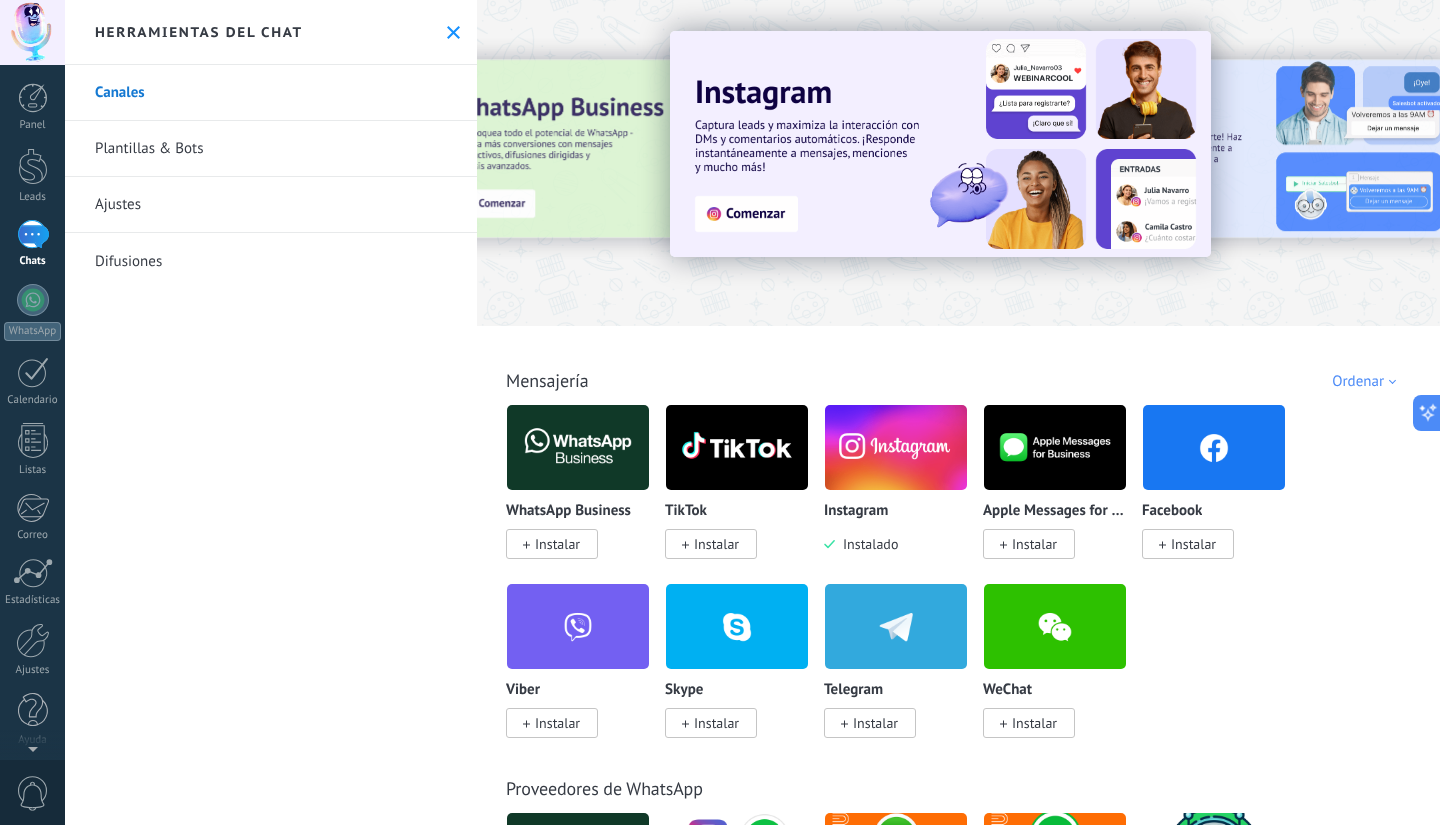 click on "Herramientas del chat" at bounding box center [271, 32] 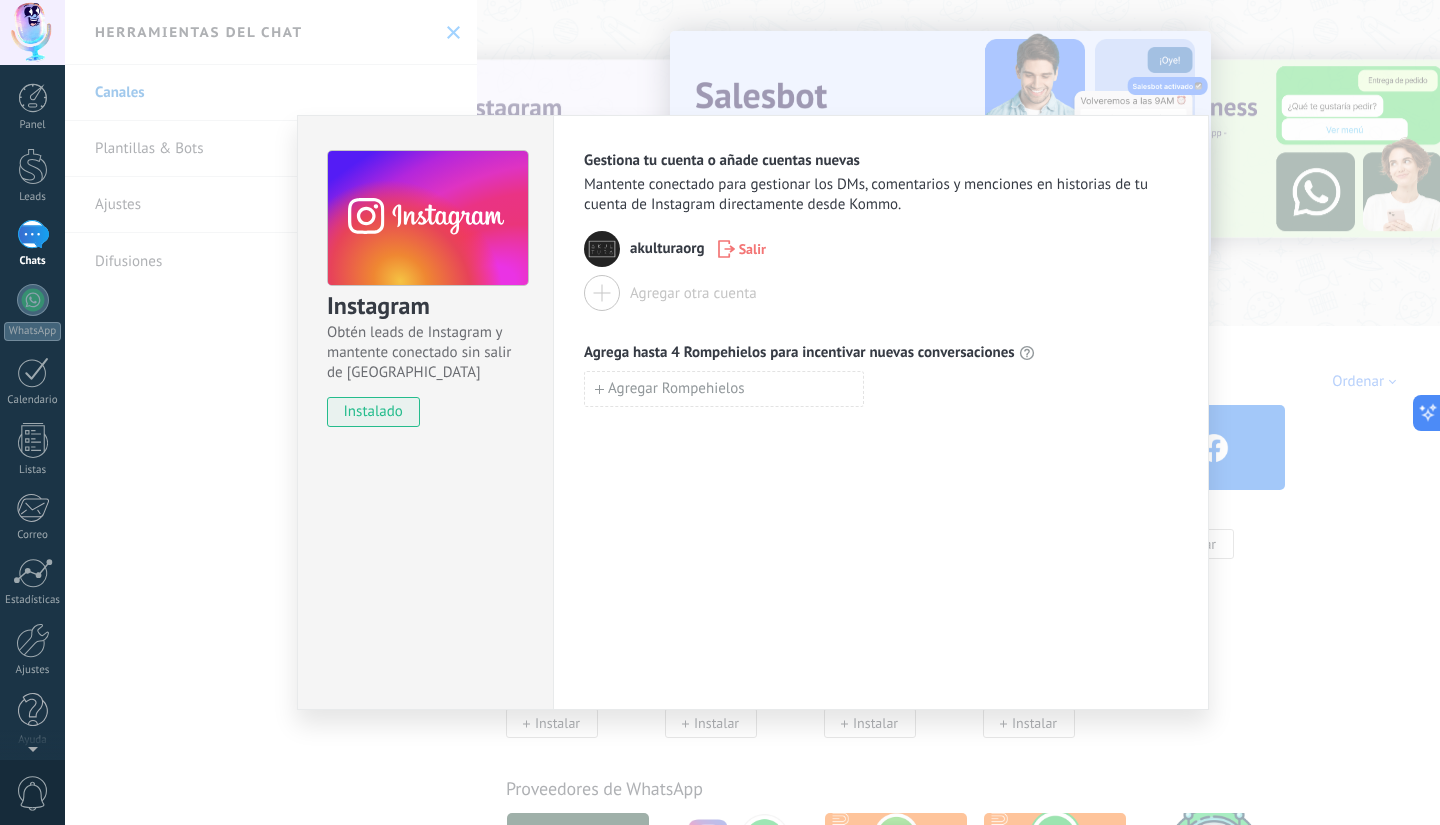click on "akulturaorg" at bounding box center (667, 249) 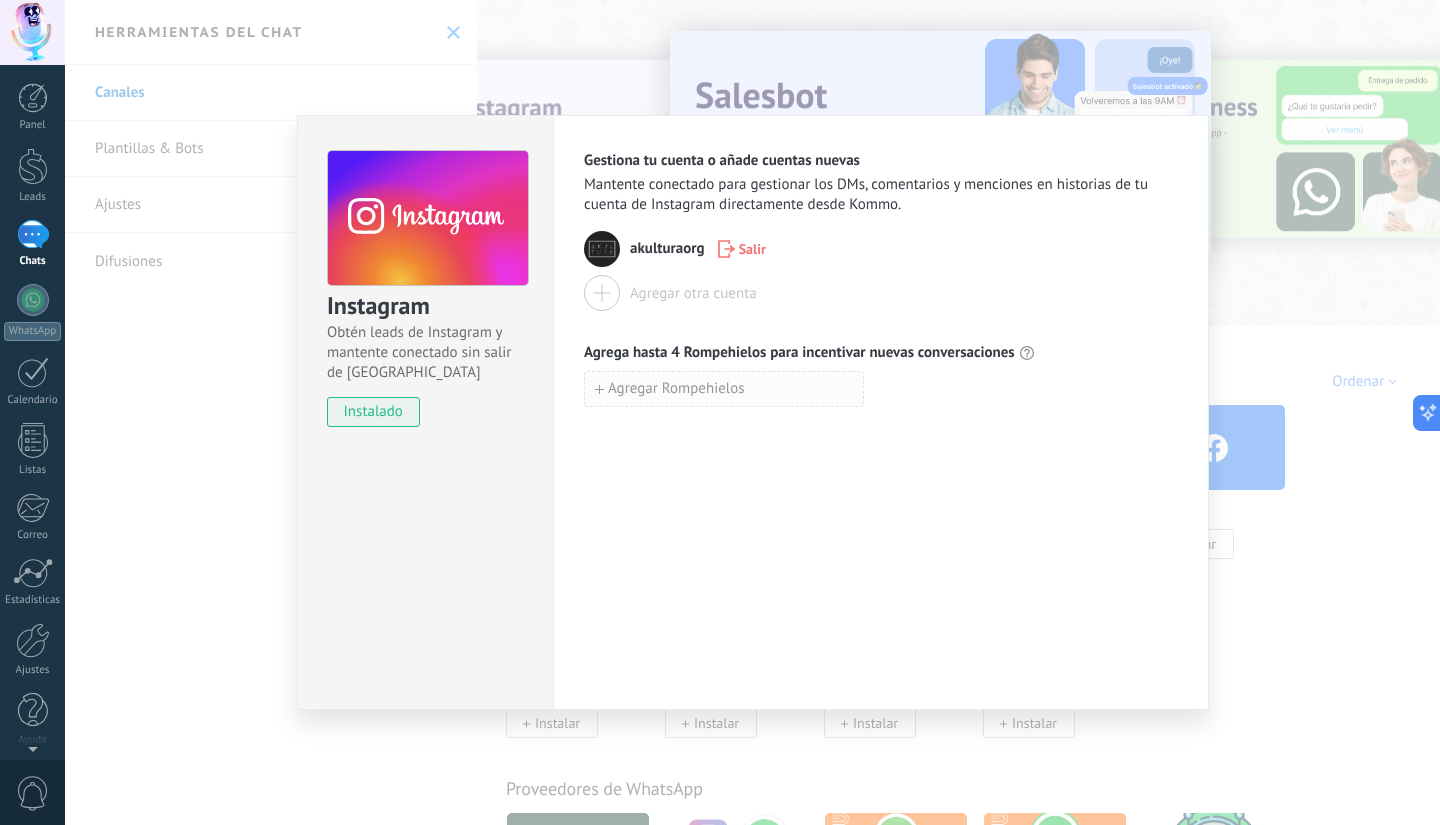 click on "Agregar Rompehielos" at bounding box center (724, 389) 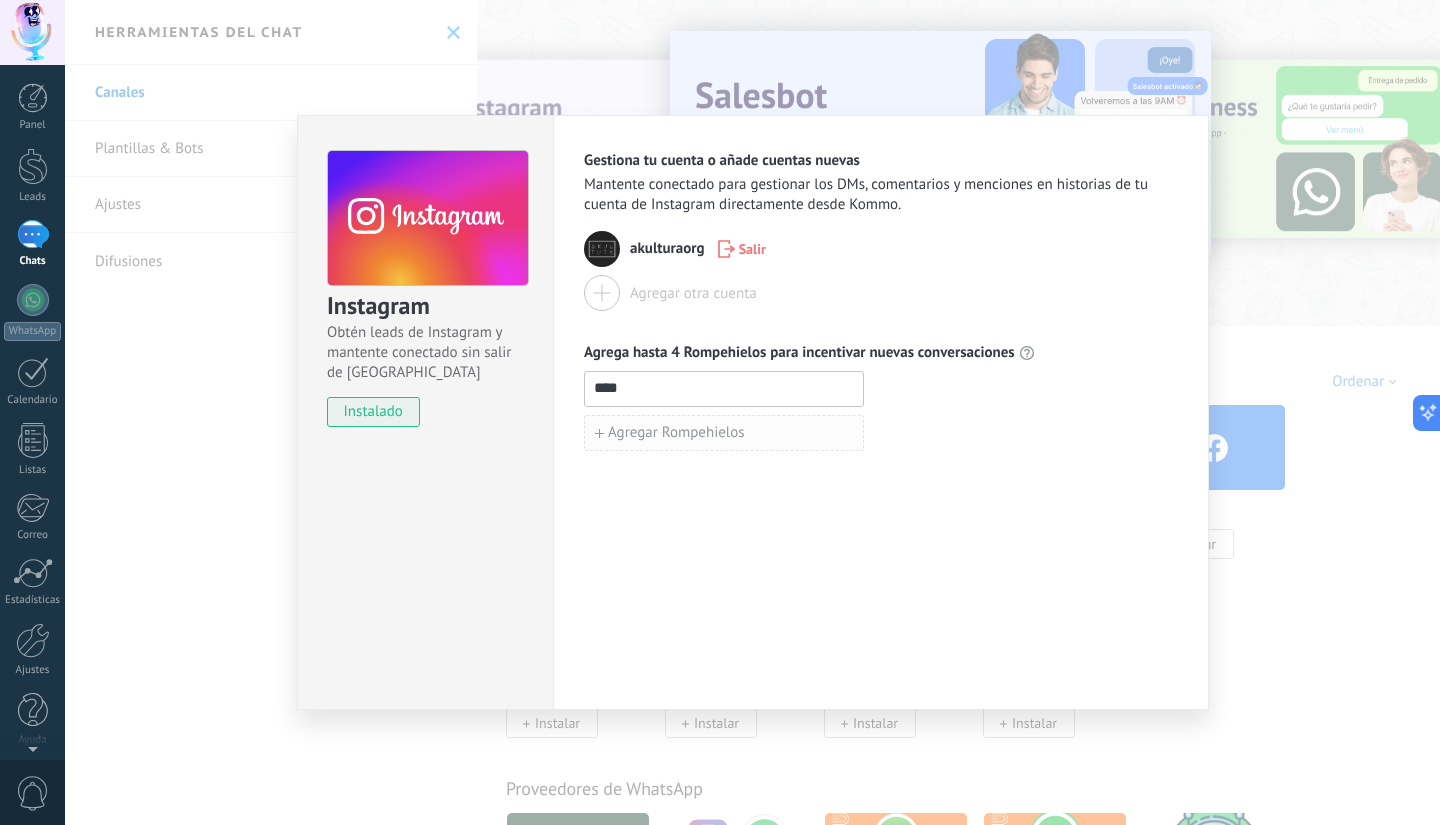 type on "****" 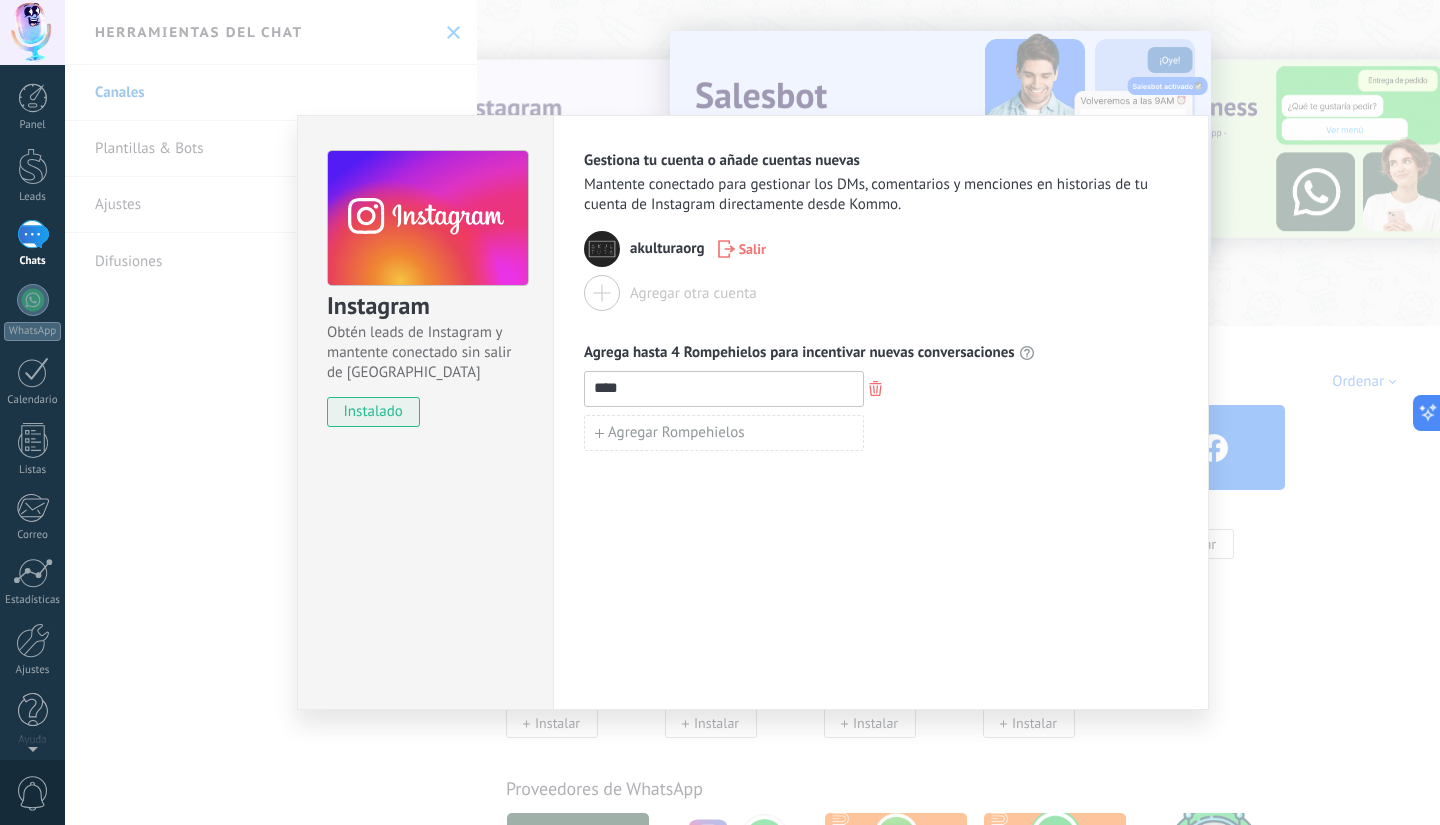 click at bounding box center (875, 389) 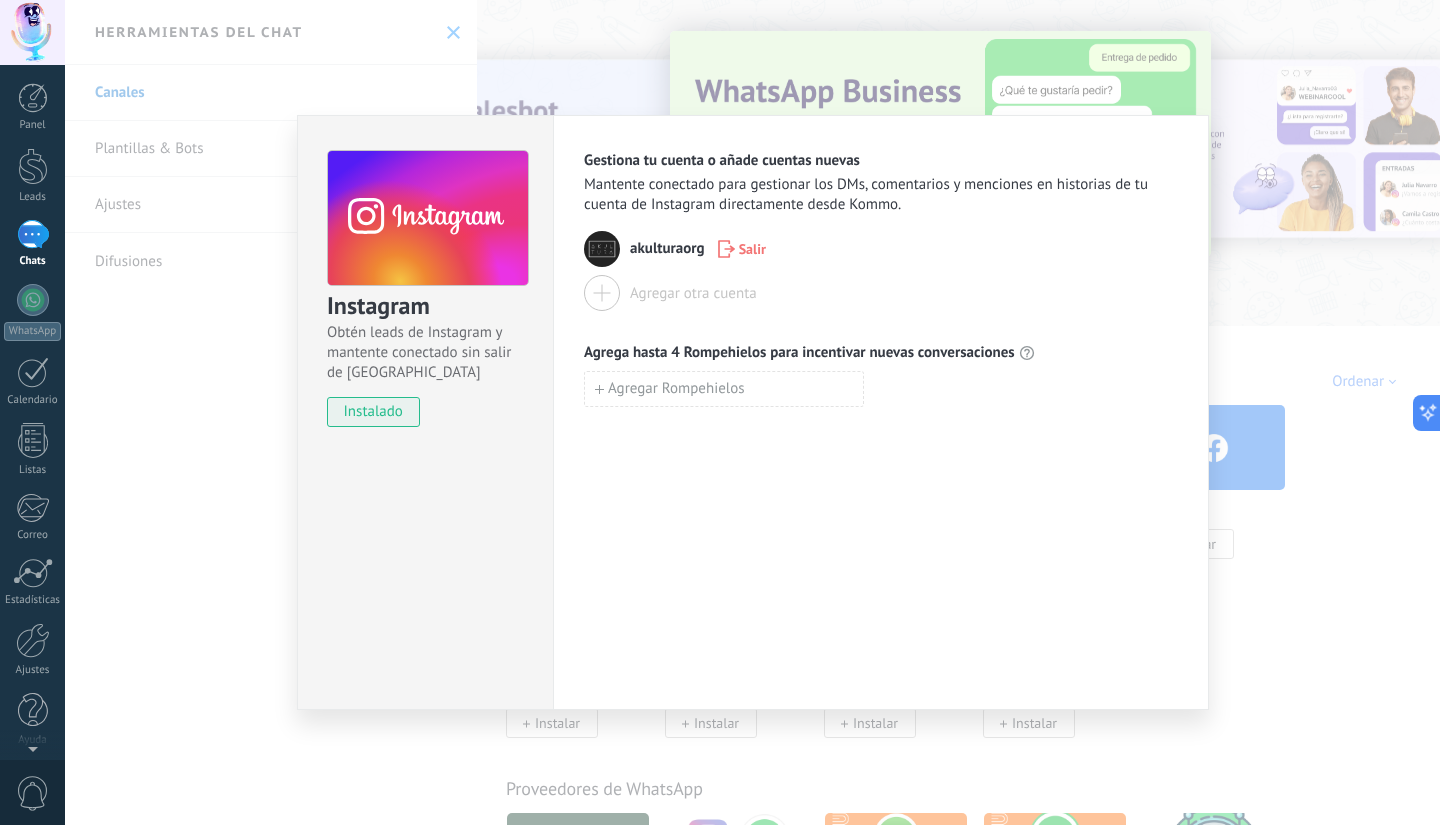click on "Instagram Obtén leads de Instagram y mantente conectado sin salir de Kommo instalado Gestiona tu cuenta o añade cuentas nuevas Mantente conectado para gestionar los DMs, comentarios y menciones en historias de tu cuenta de Instagram directamente desde Kommo. akulturaorg Salir Agregar otra cuenta Agrega hasta 4 Rompehielos para incentivar nuevas conversaciones Agregar Rompehielos" at bounding box center (752, 412) 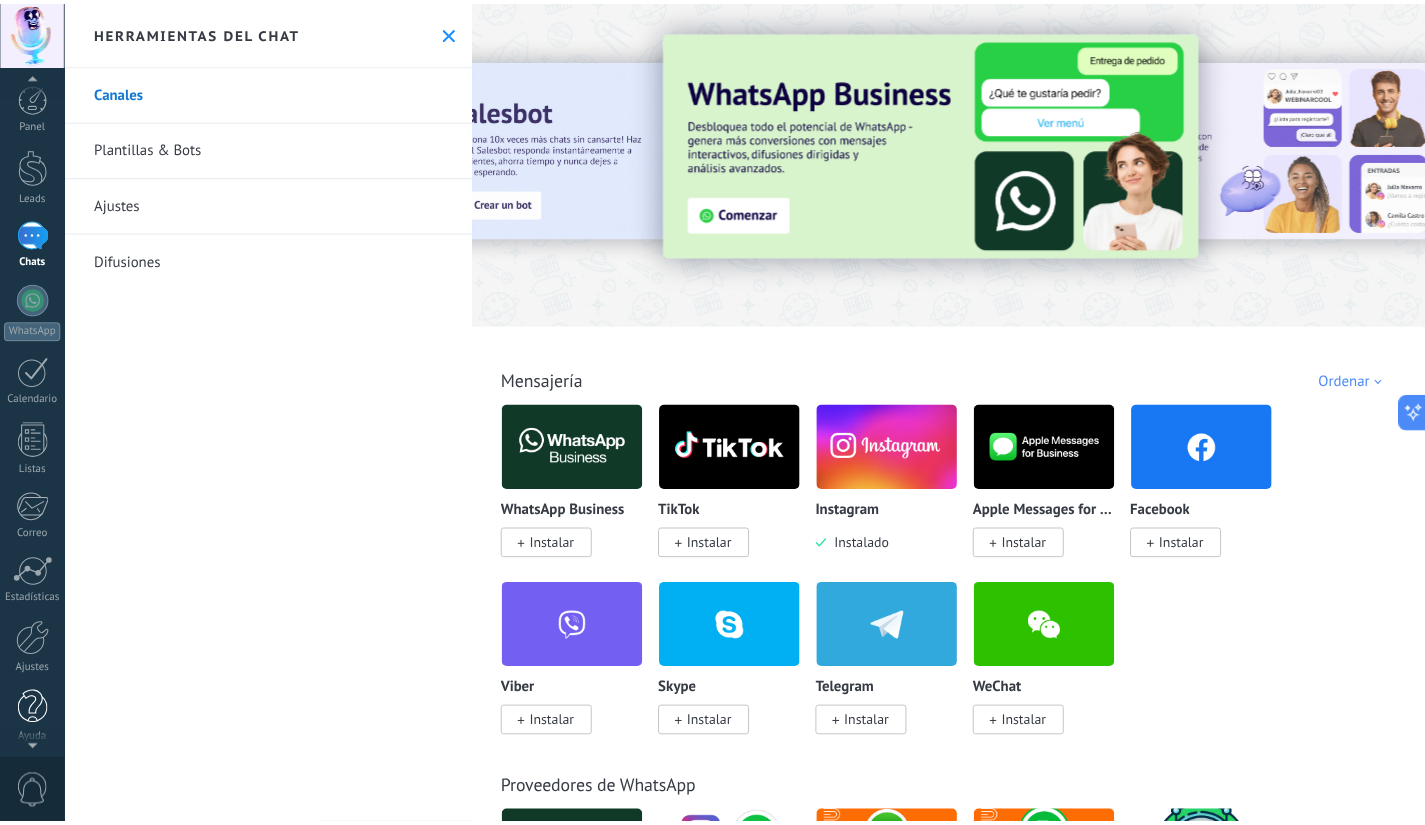 scroll, scrollTop: 6, scrollLeft: 0, axis: vertical 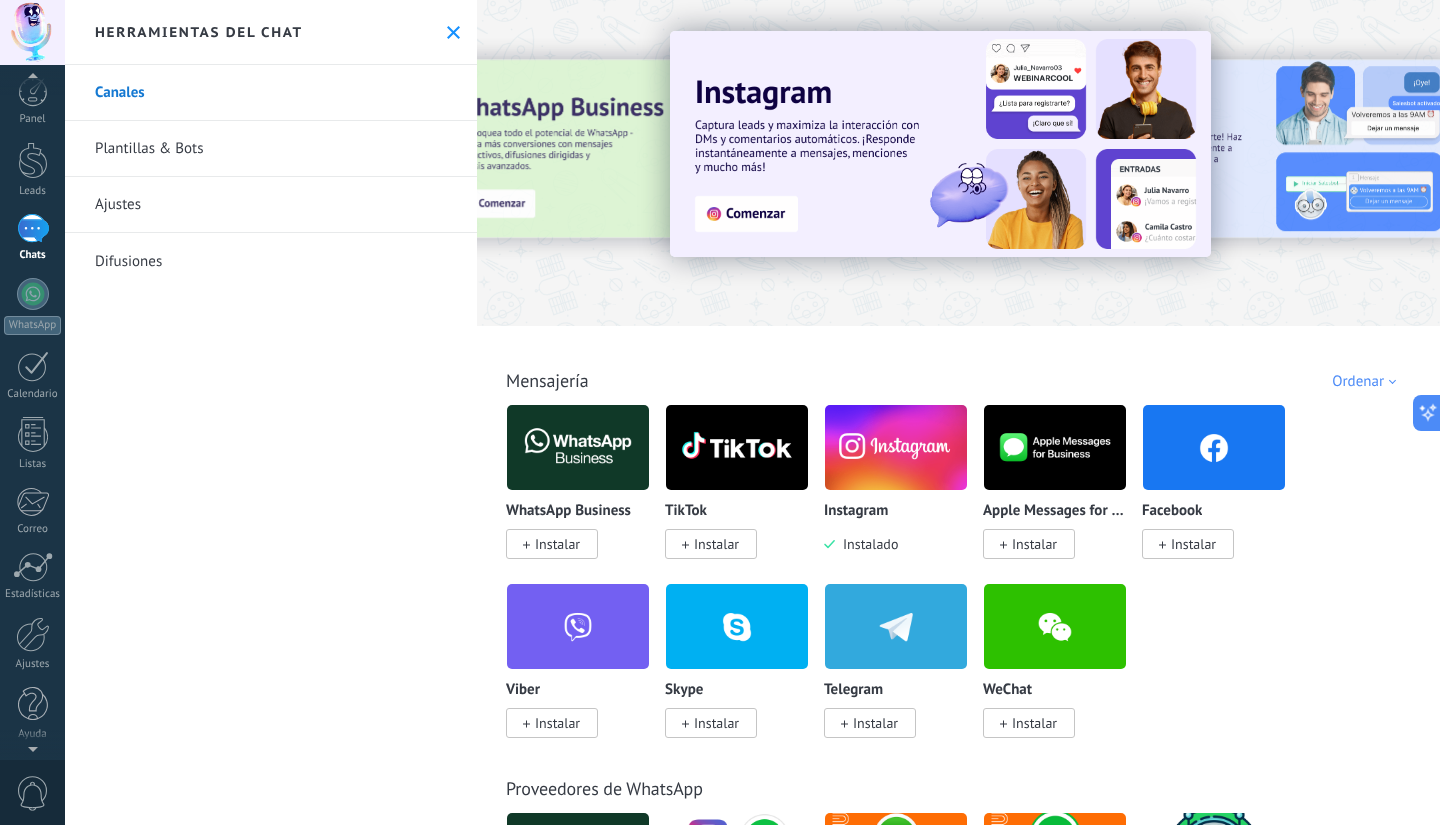 click at bounding box center (32, 745) 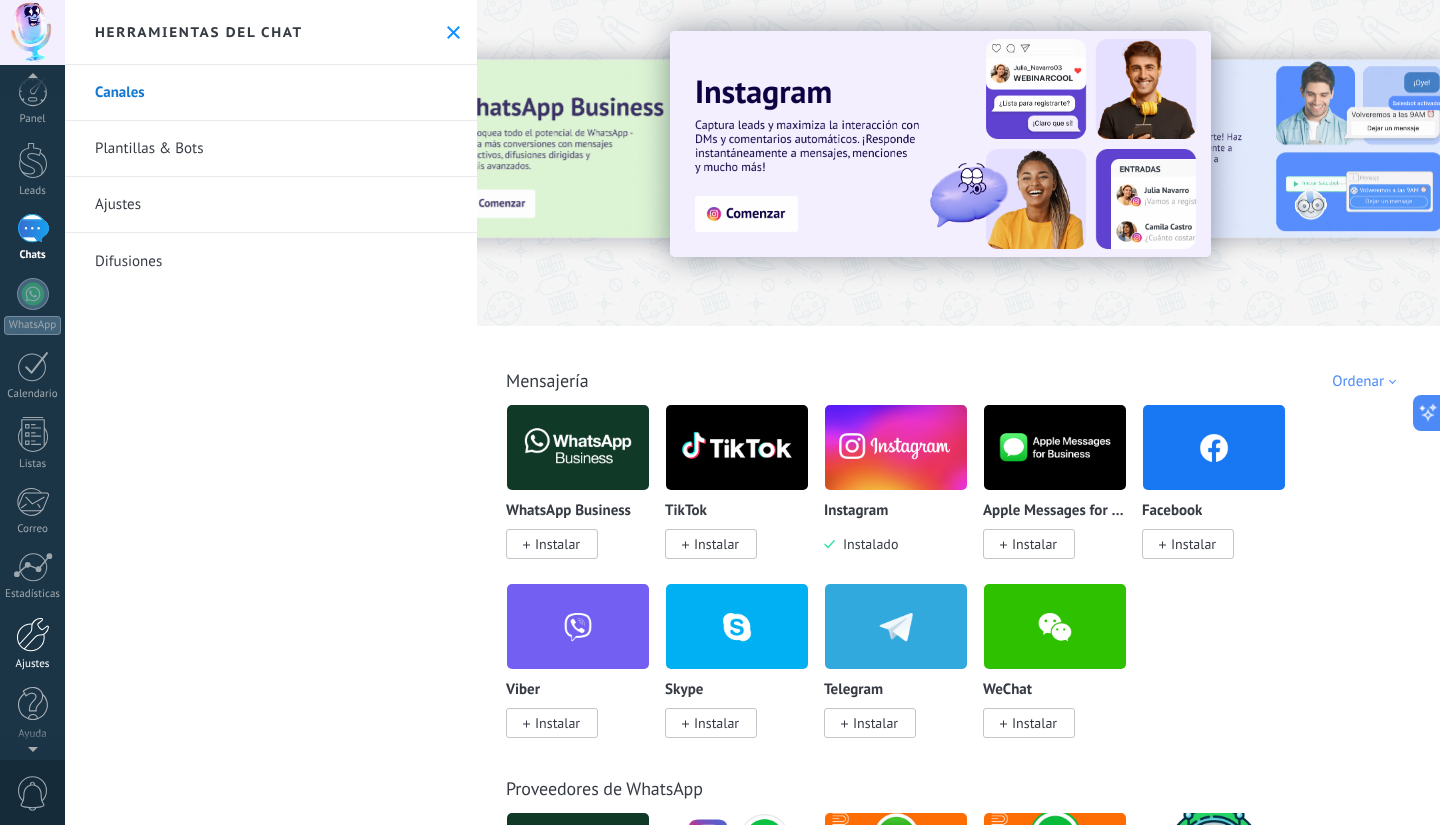 click on "Ajustes" at bounding box center [33, 664] 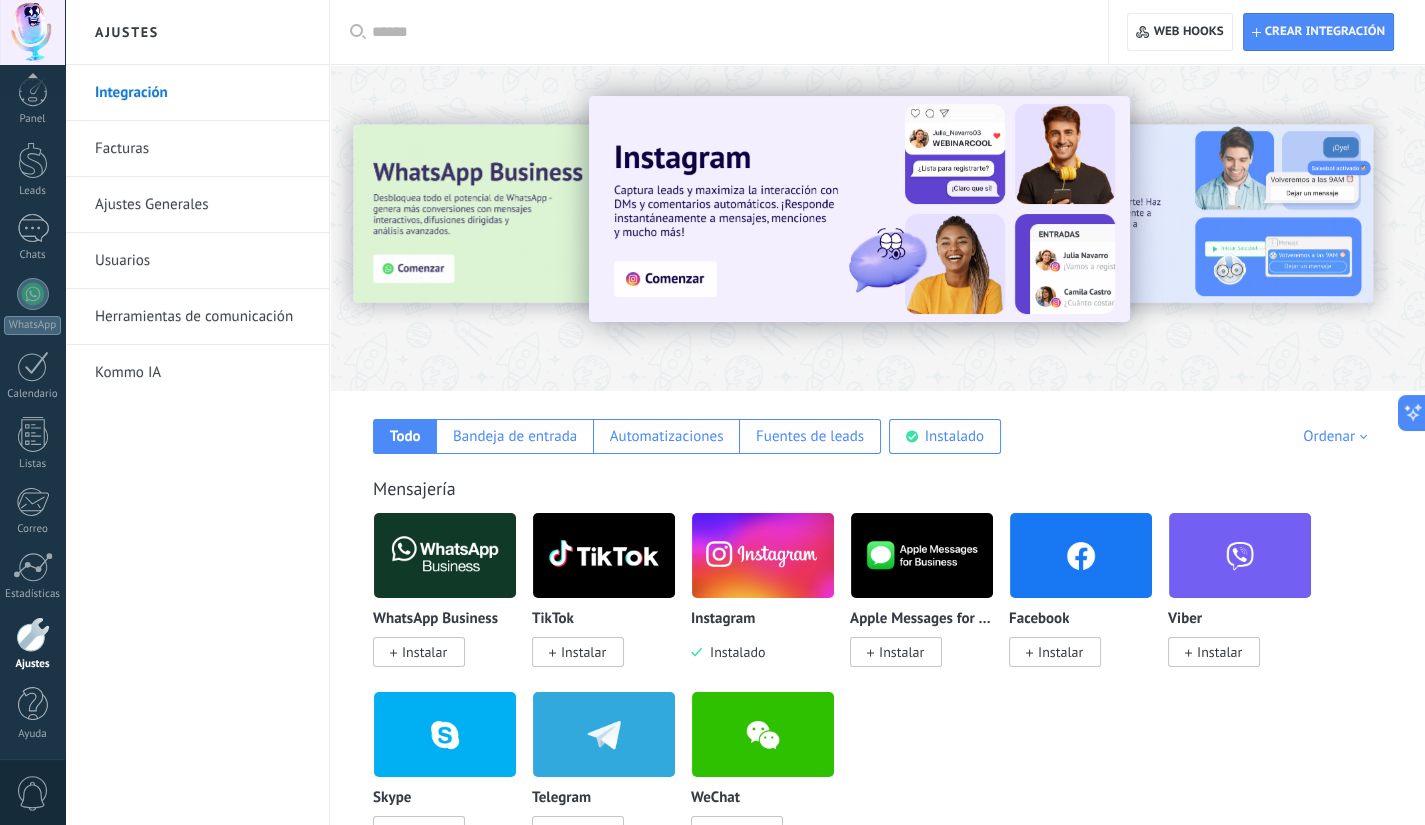 click on "Instagram Instalado" at bounding box center (770, 601) 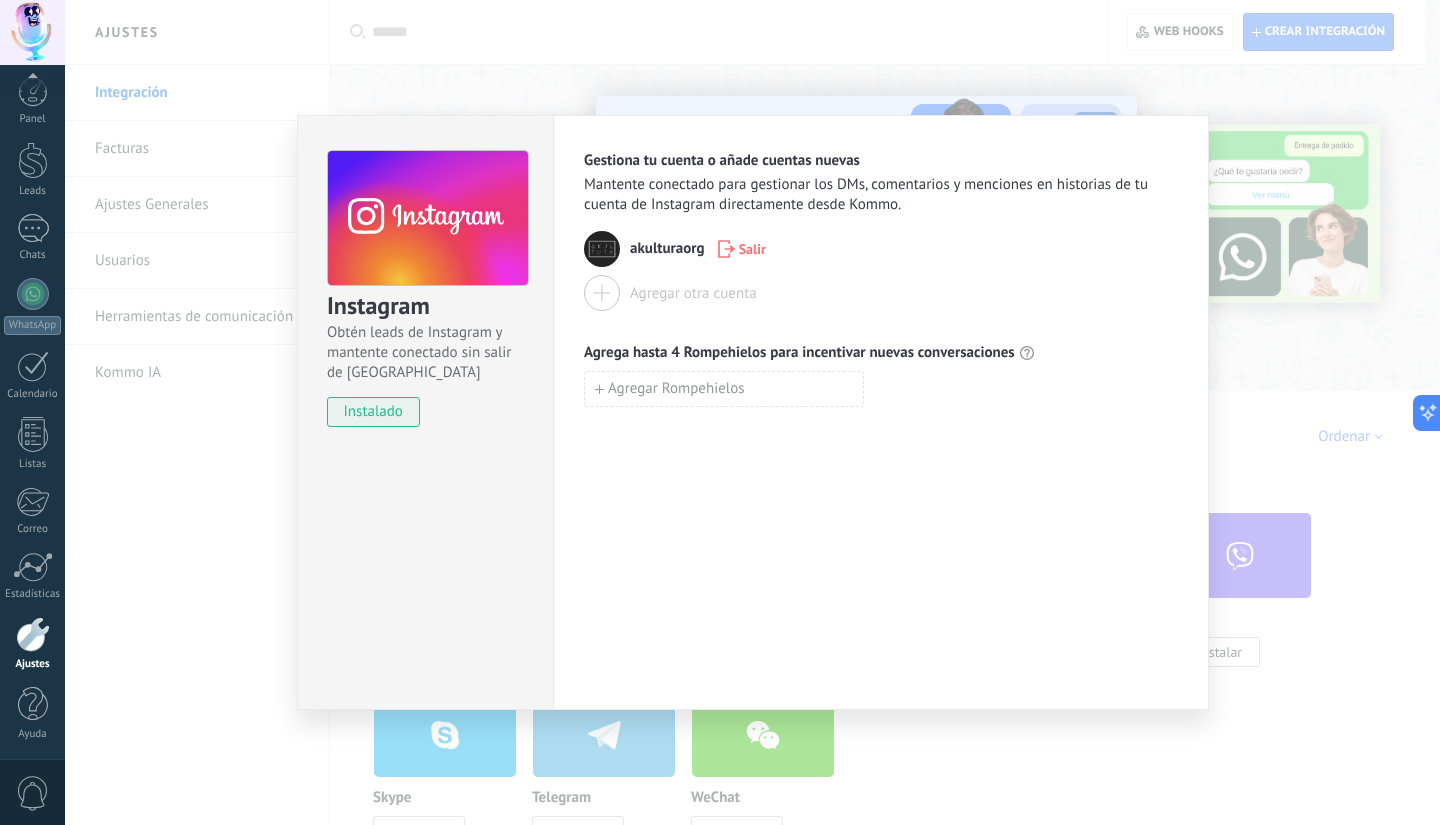 click on "Salir" at bounding box center [752, 249] 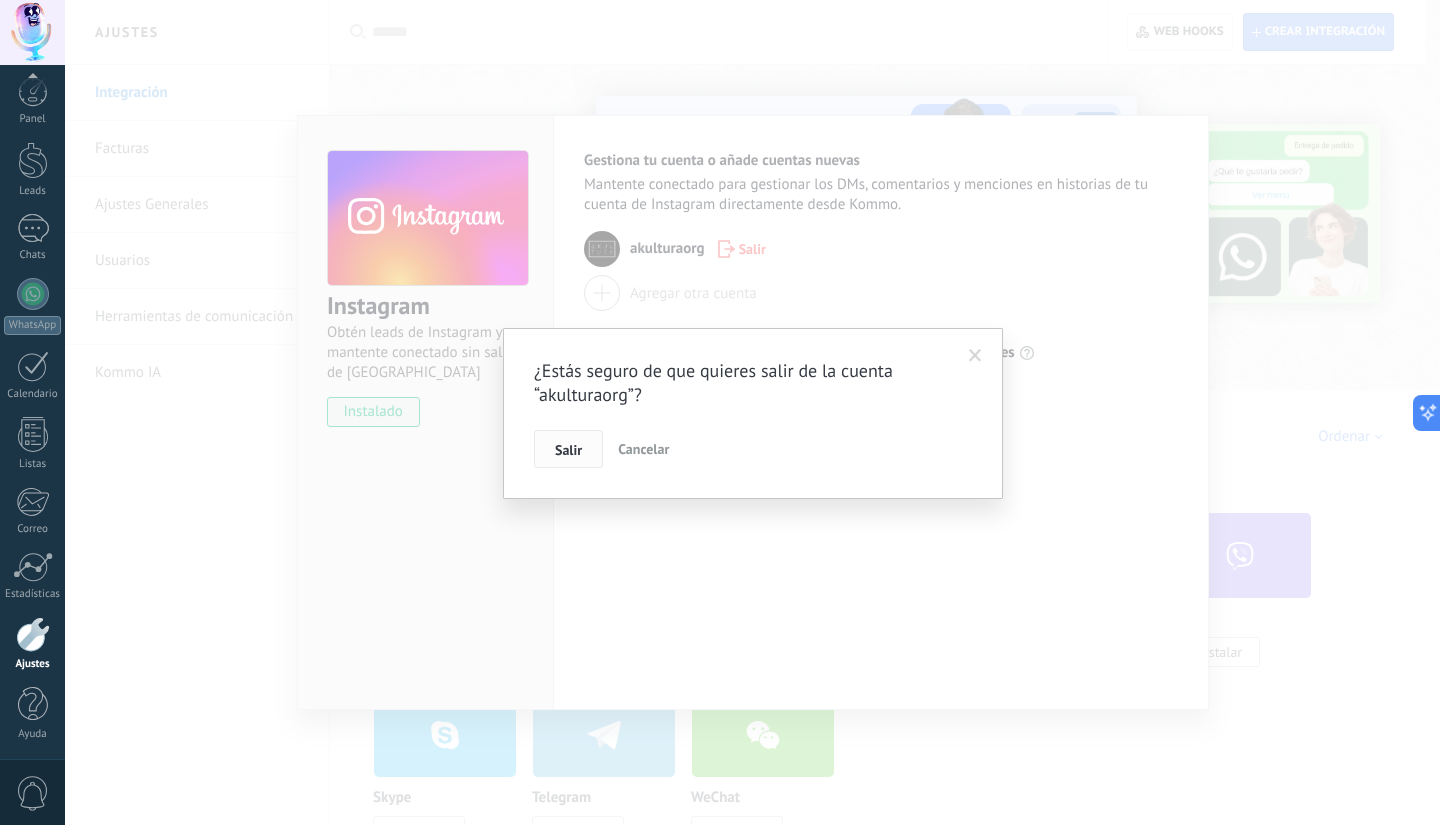 click on "Salir" at bounding box center (568, 450) 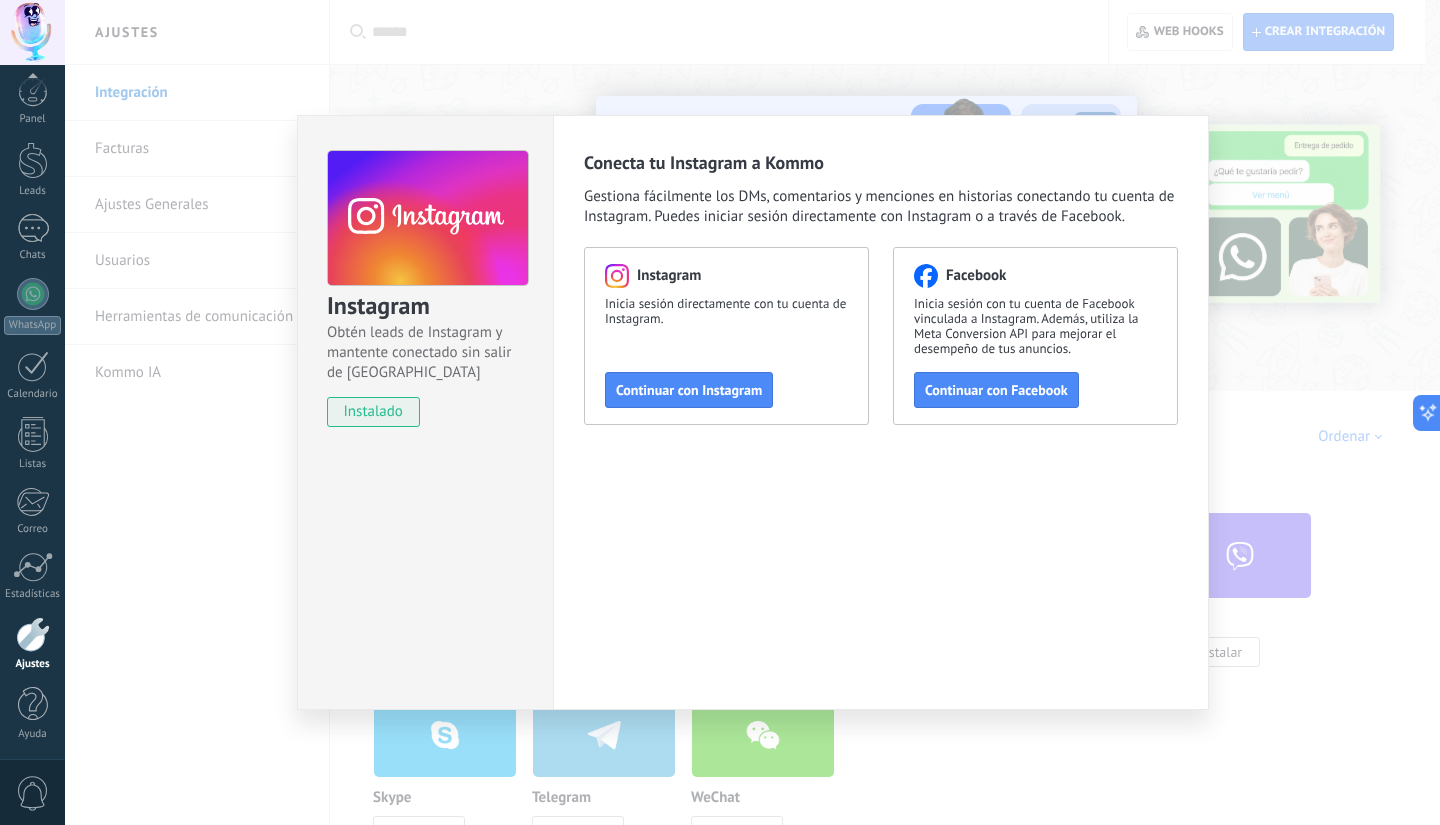 click on "Instagram Obtén leads de Instagram y mantente conectado sin salir de Kommo instalado Conecta tu Instagram a Kommo Gestiona fácilmente los DMs, comentarios y menciones en historias conectando tu cuenta de Instagram. Puedes iniciar sesión directamente con Instagram o a través de Facebook. Instagram Inicia sesión directamente con tu cuenta de Instagram. Continuar con Instagram Facebook Inicia sesión con tu cuenta de Facebook vinculada a Instagram. Además, utiliza la Meta Conversion API para mejorar el desempeño de tus anuncios. Continuar con Facebook" at bounding box center [752, 412] 